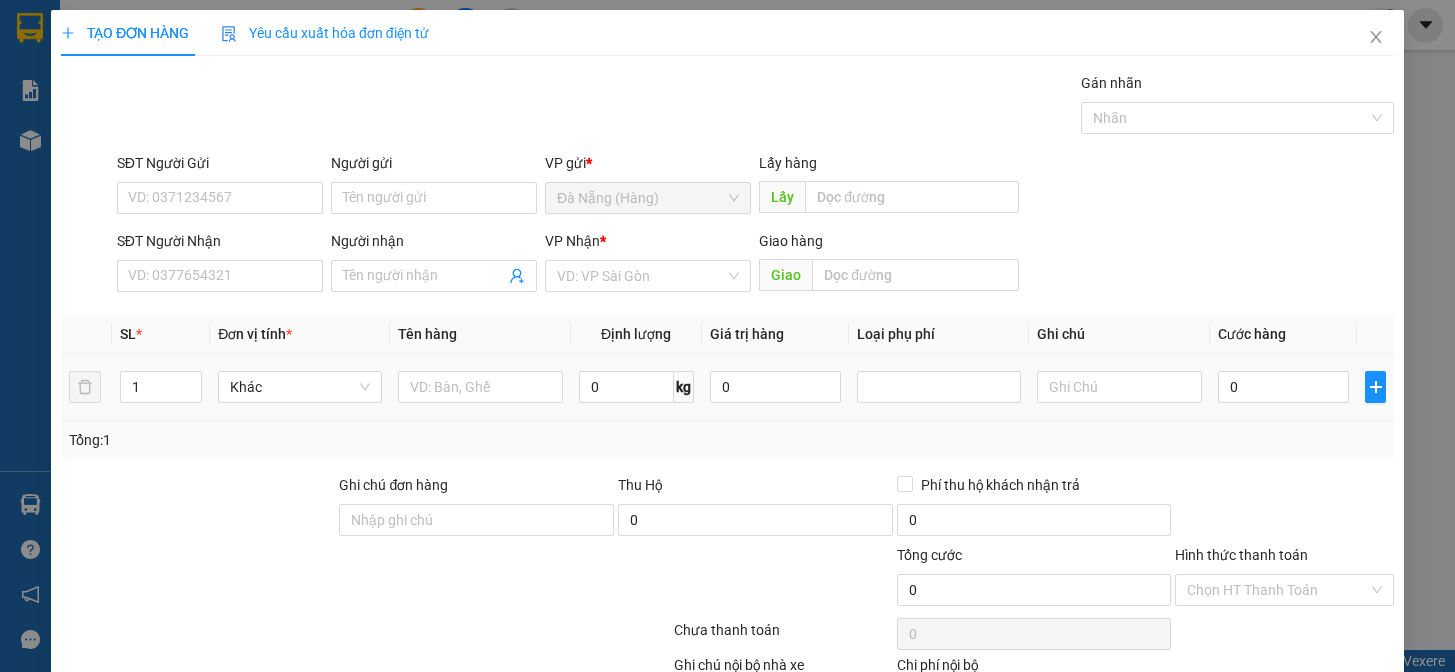 scroll, scrollTop: 0, scrollLeft: 0, axis: both 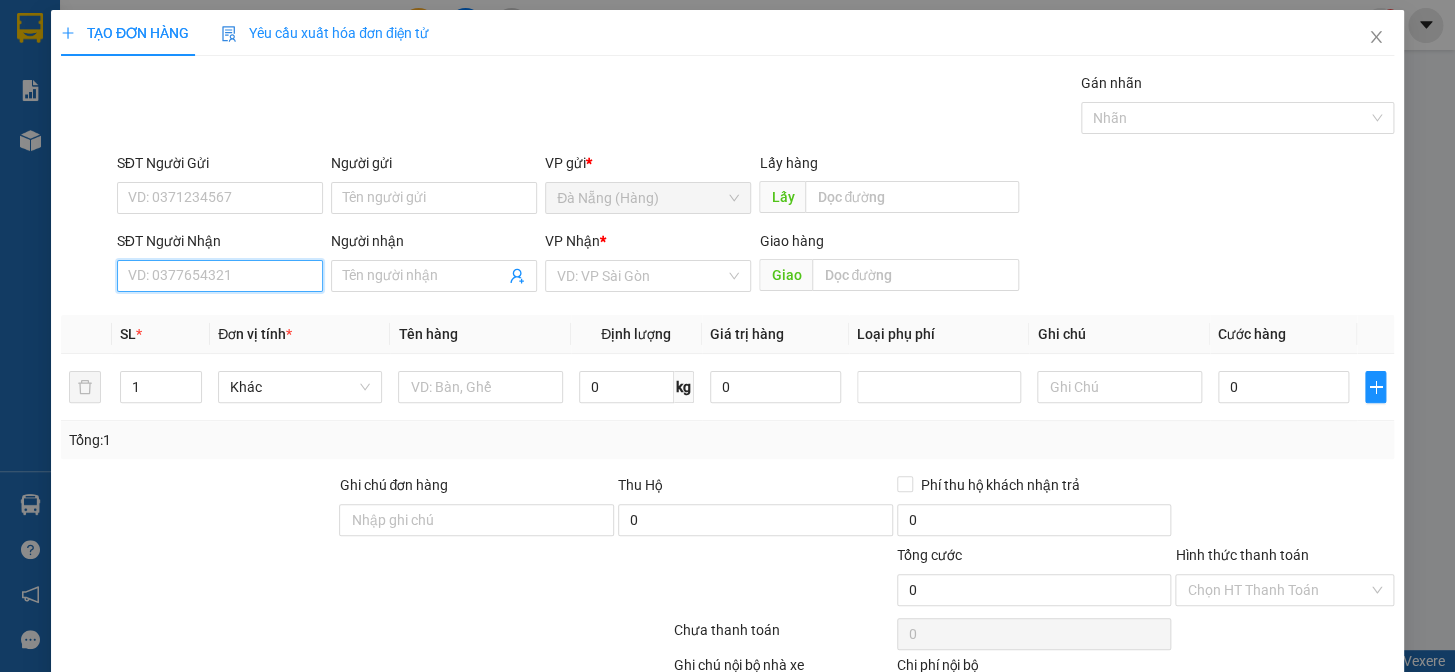 click on "SĐT Người Nhận" at bounding box center (220, 276) 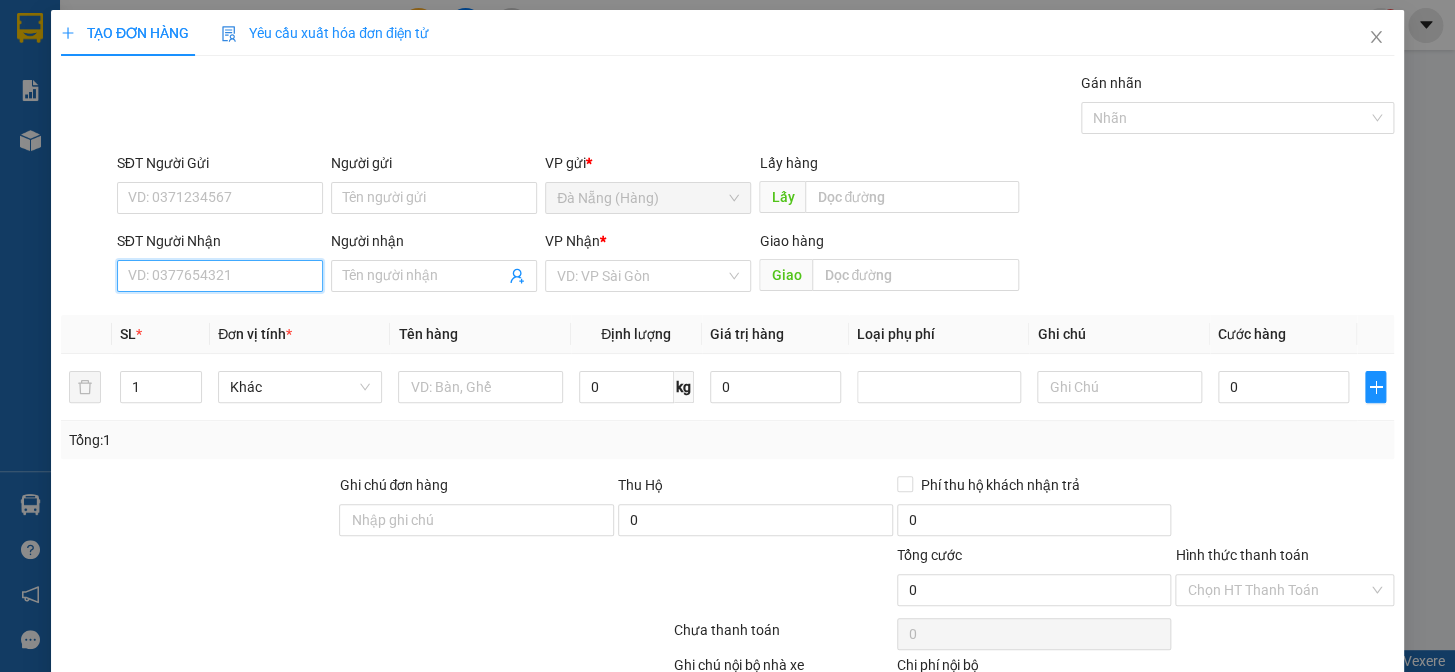 click on "SĐT Người Nhận" at bounding box center [220, 276] 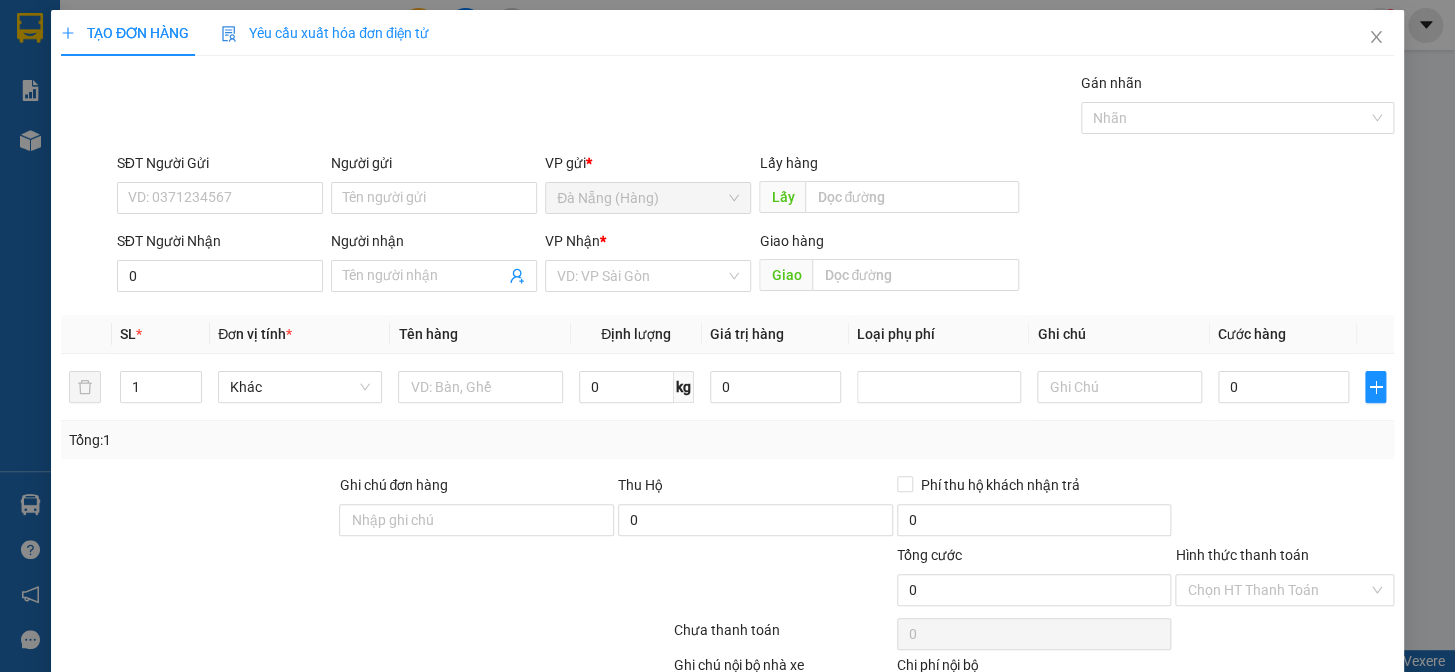click at bounding box center [198, 509] 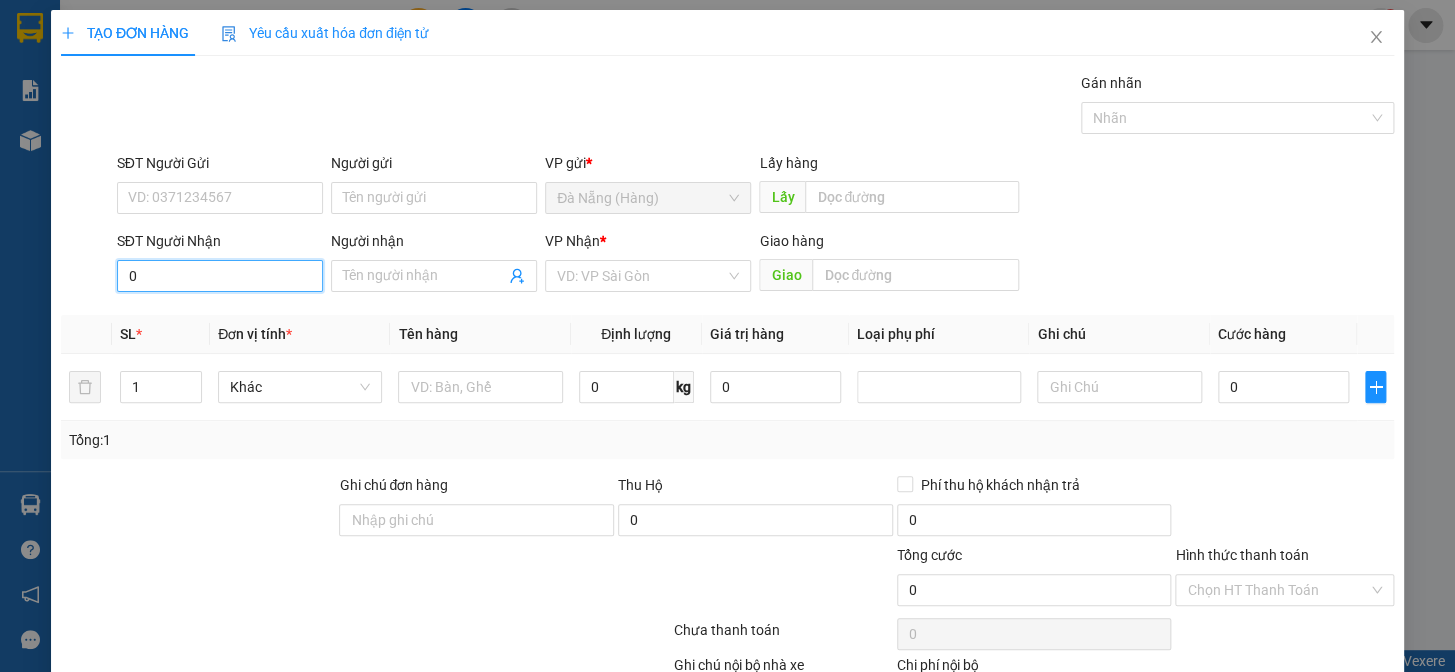 click on "0" at bounding box center (220, 276) 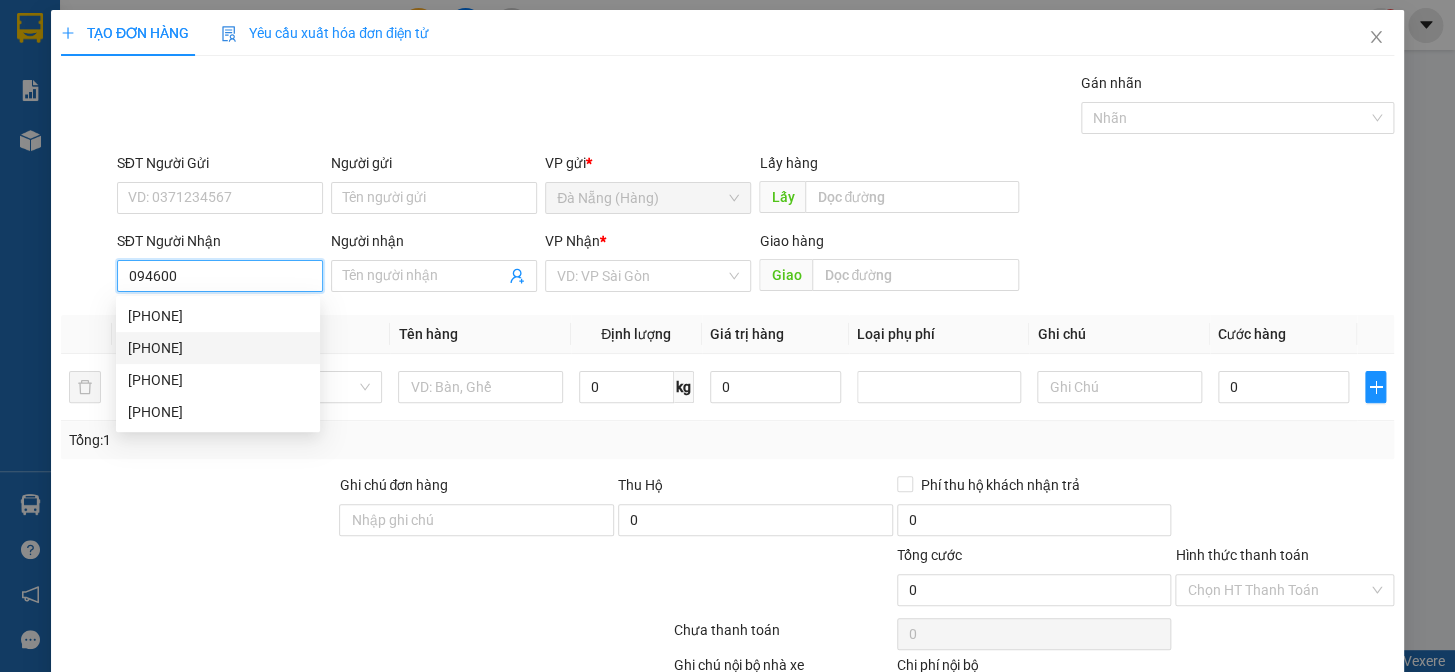 click on "[PHONE]" at bounding box center (218, 348) 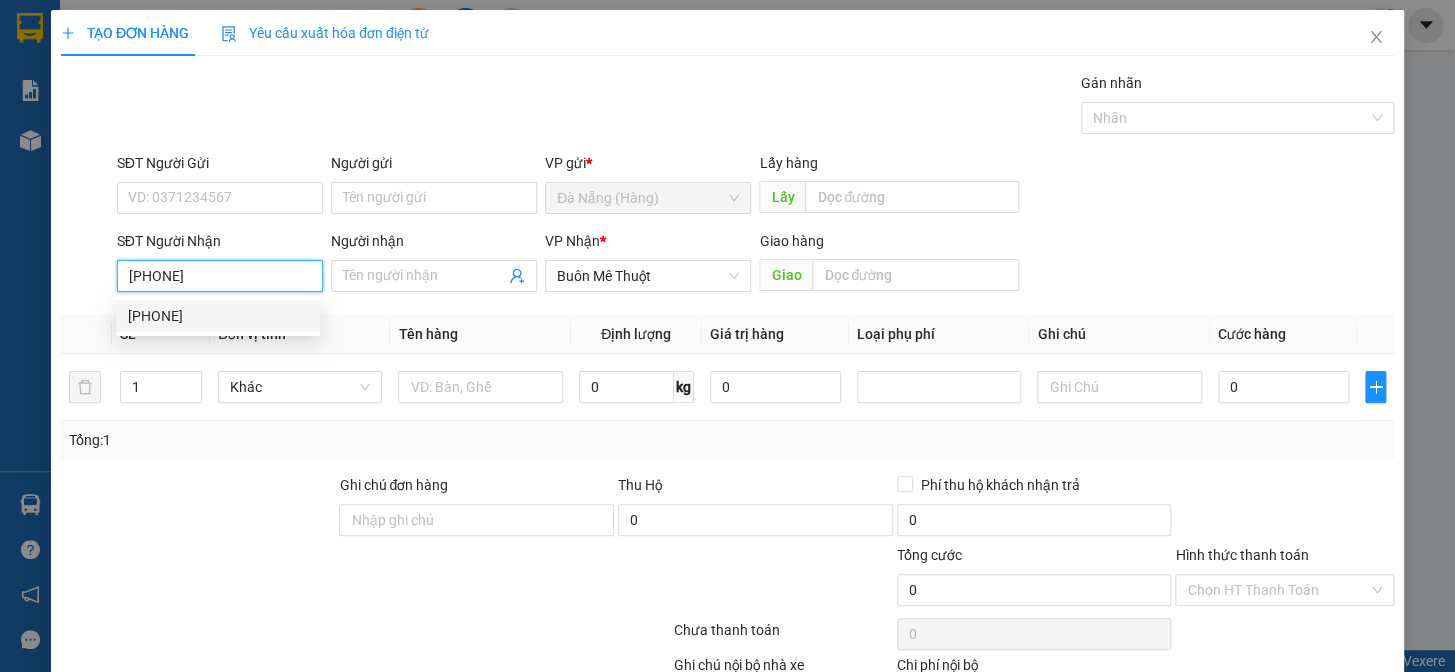 type on "100.000" 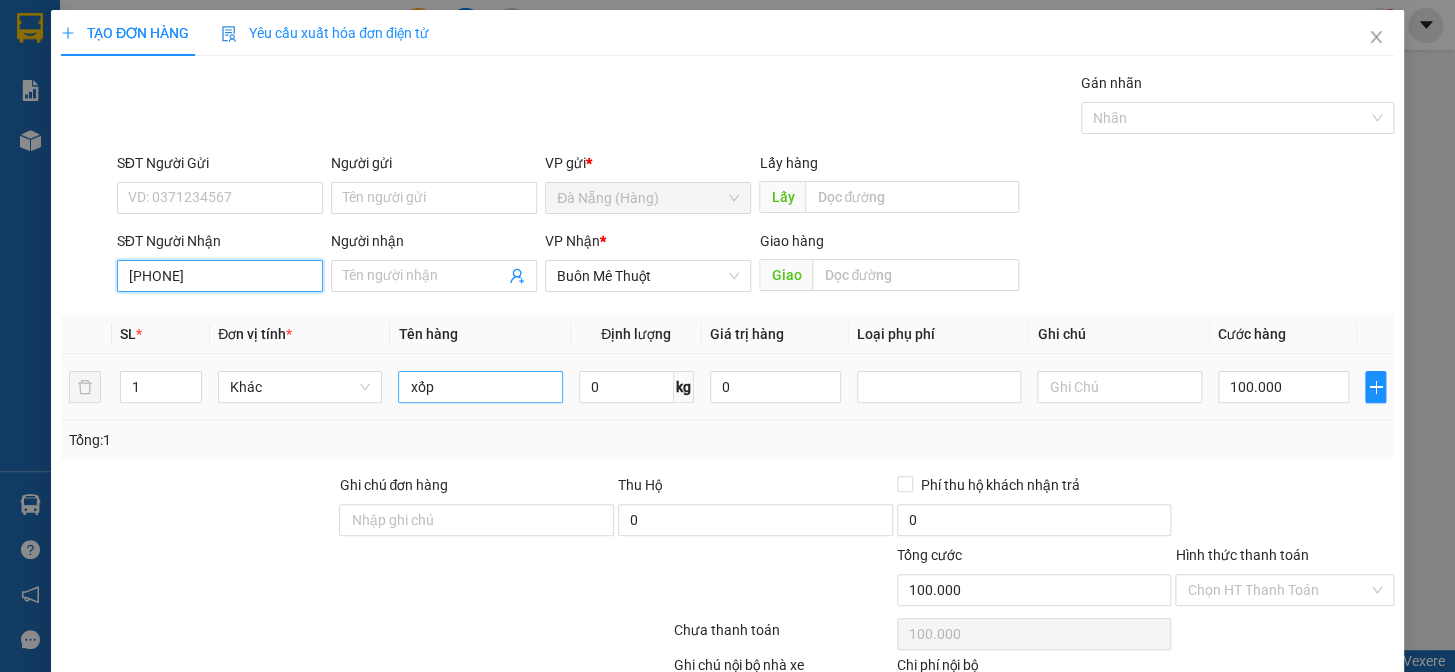 type on "[PHONE]" 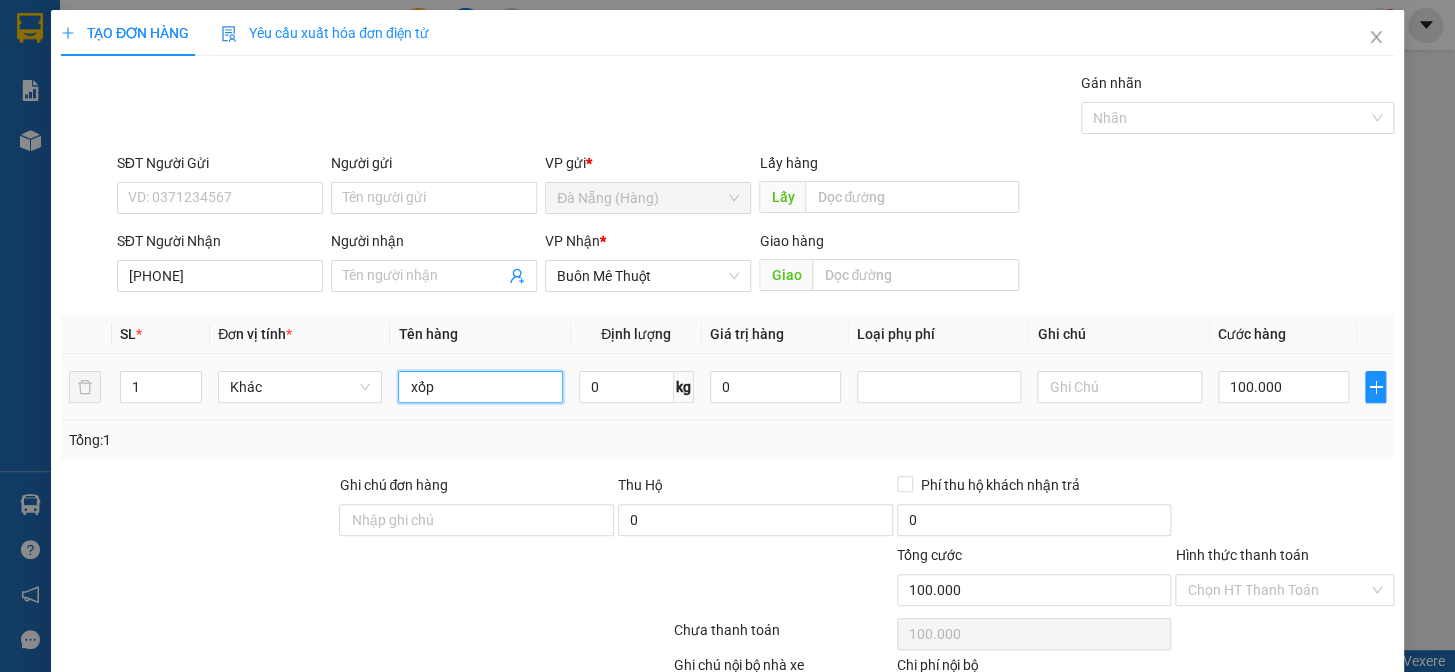 click on "xốp" at bounding box center [480, 387] 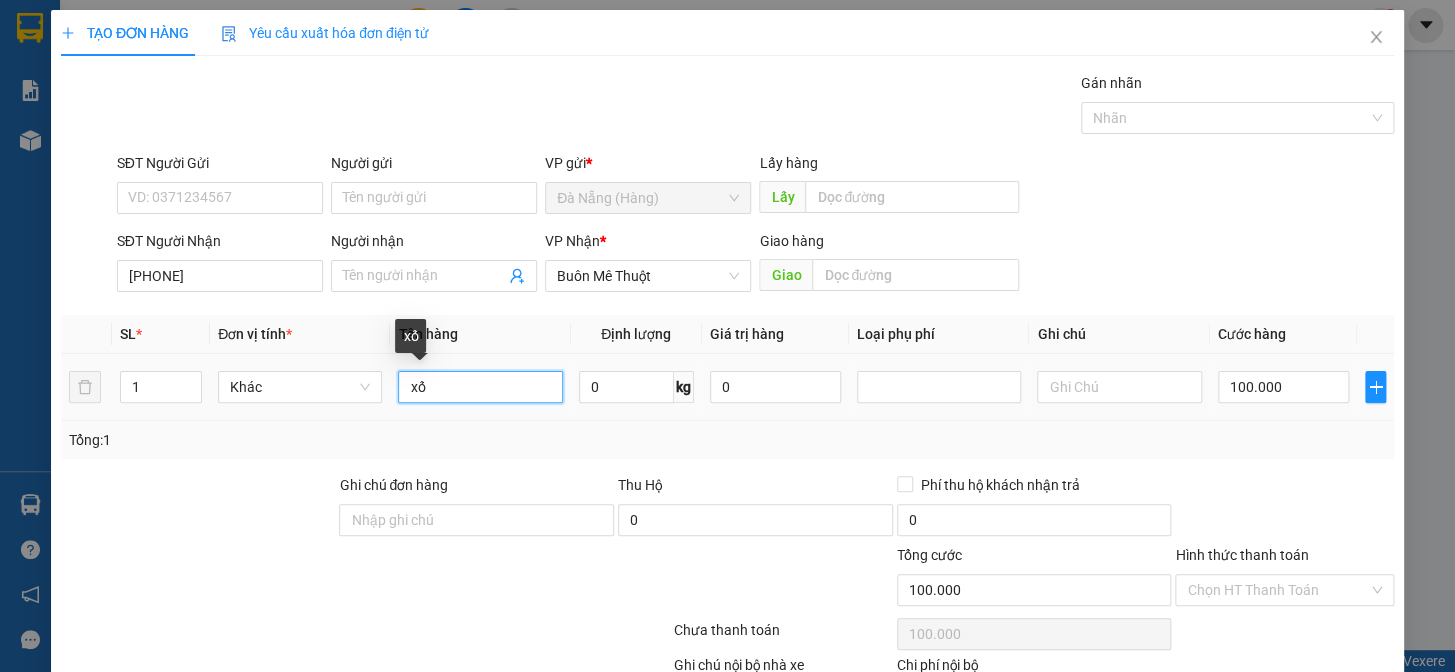 type on "x" 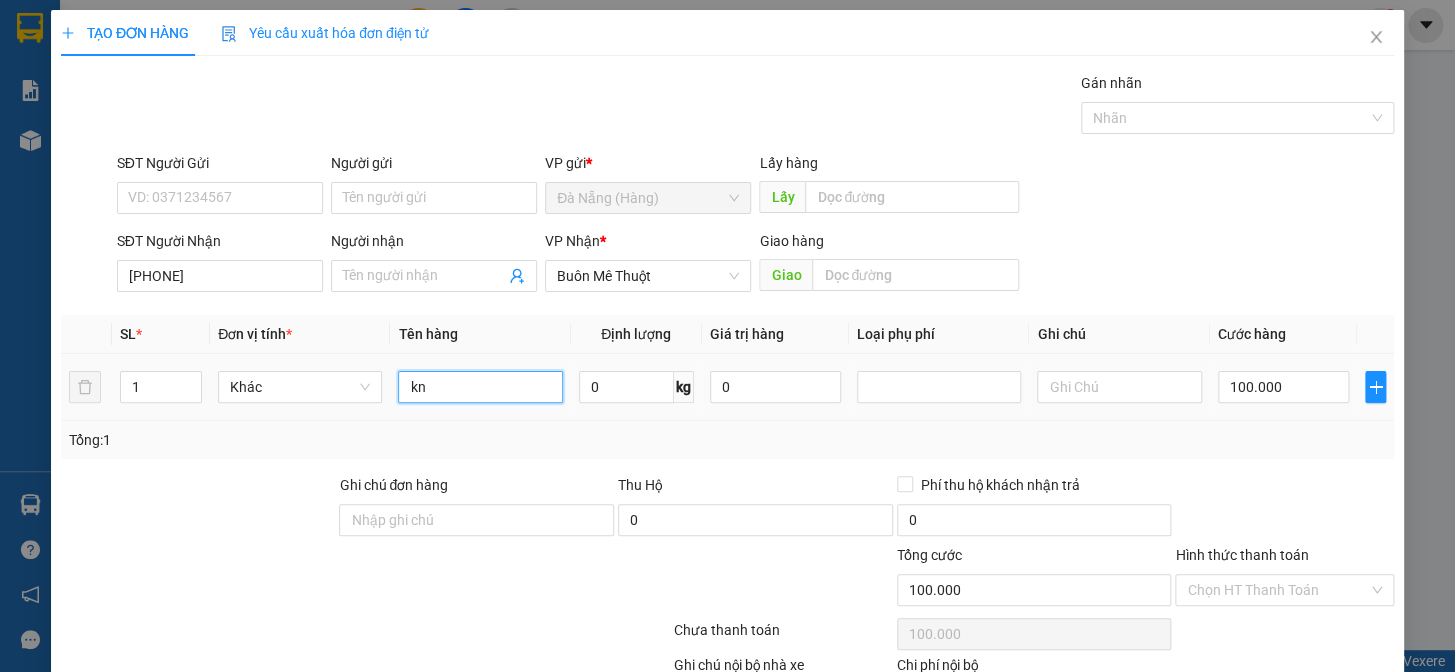 type on "kn" 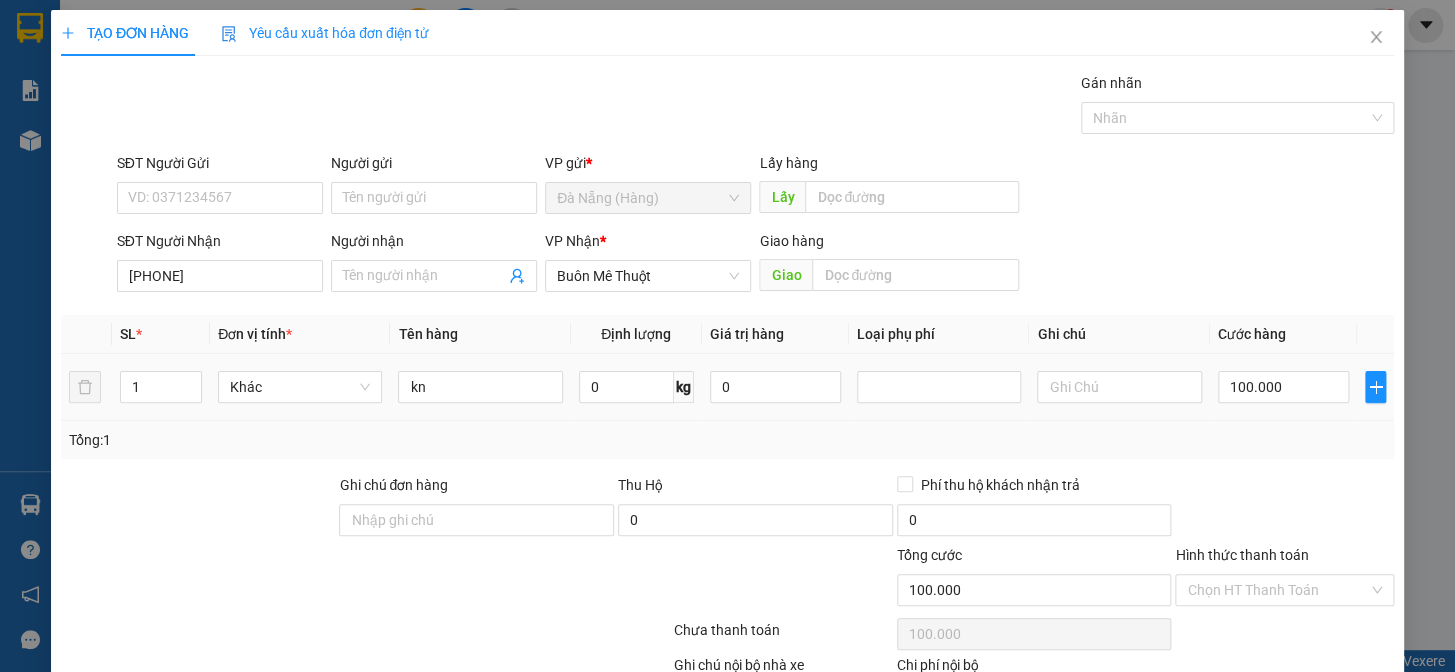 click on "100.000" at bounding box center (1283, 387) 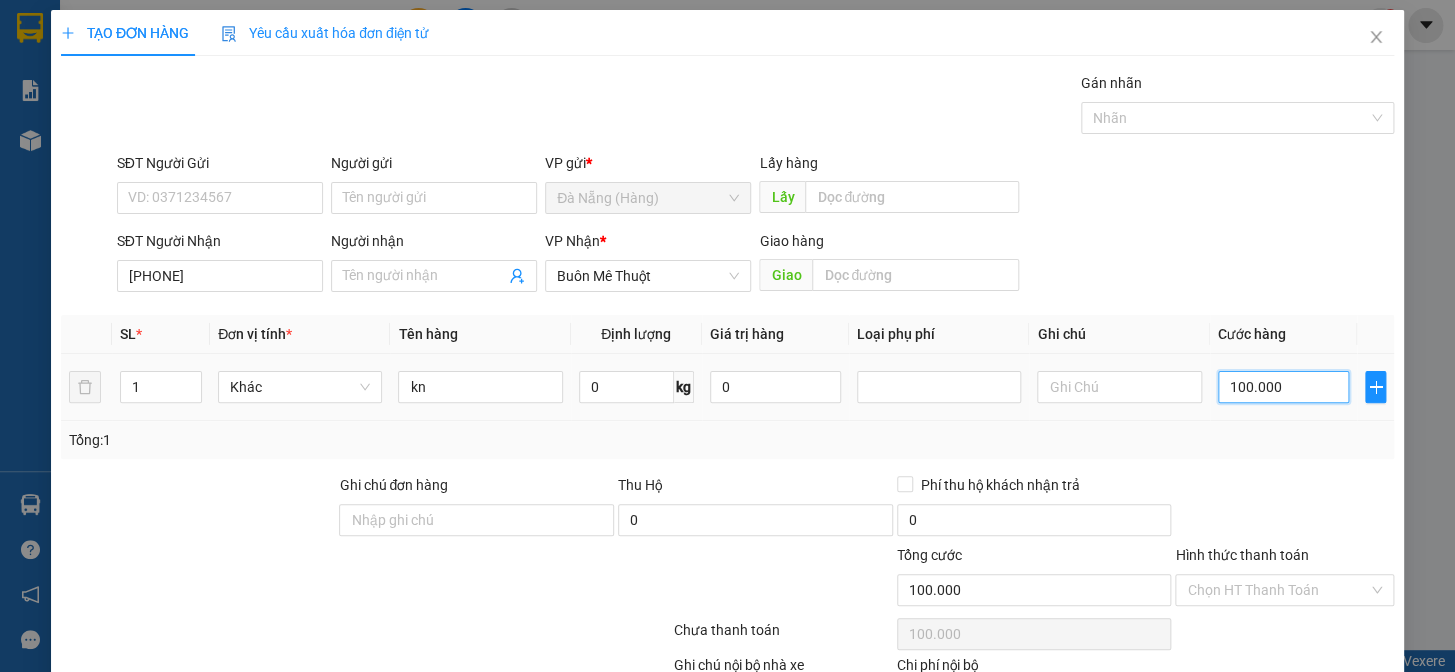 click on "100.000" at bounding box center (1283, 387) 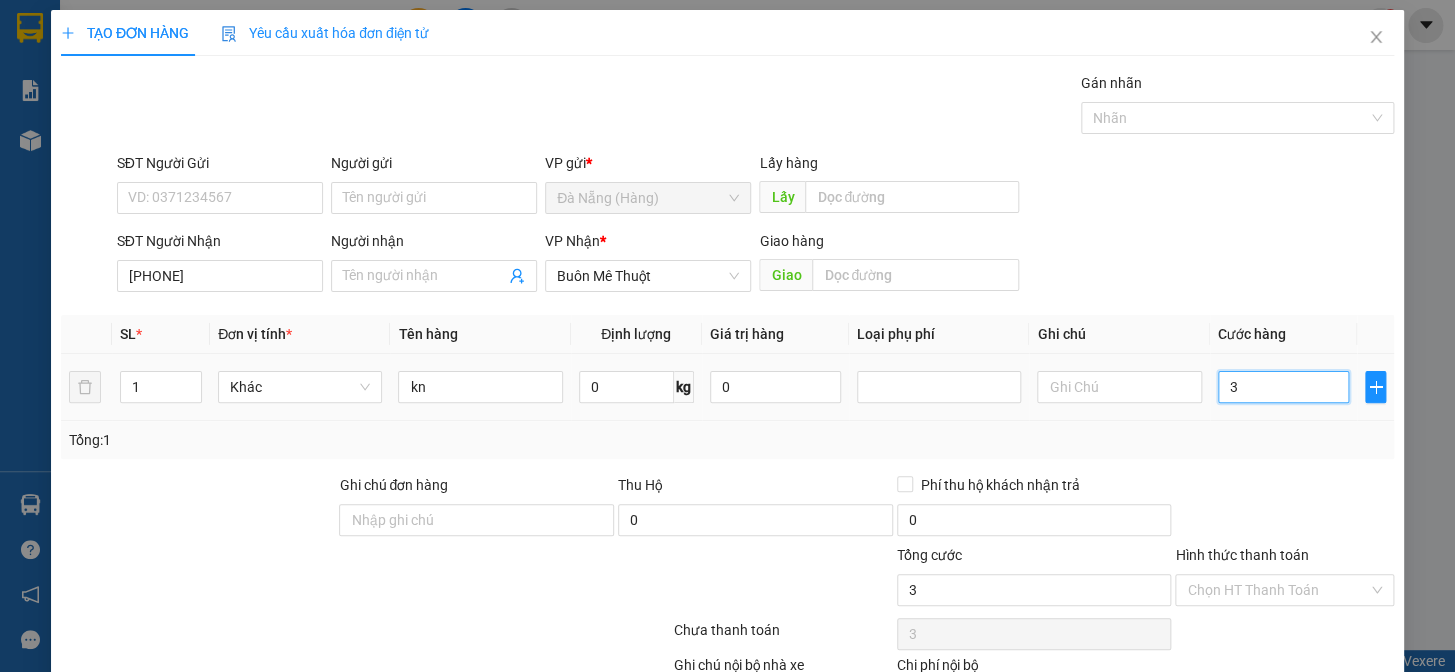 type on "30" 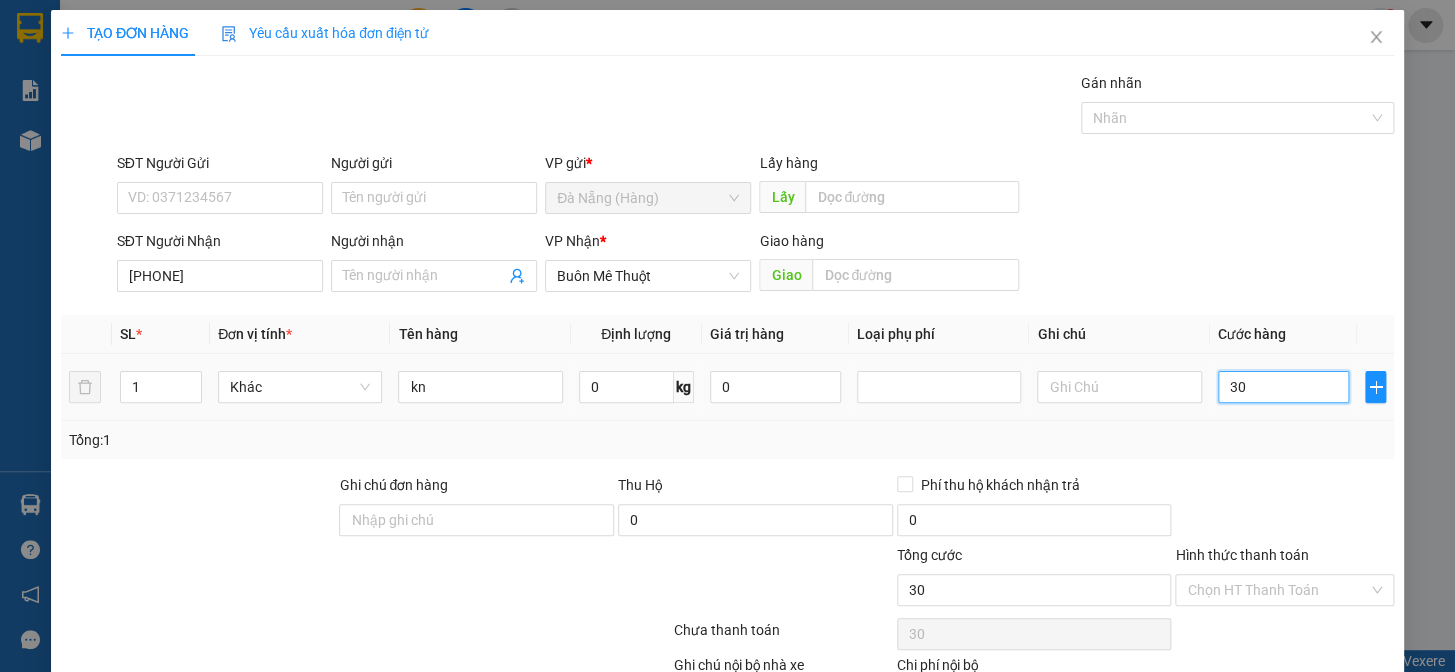 type on "300" 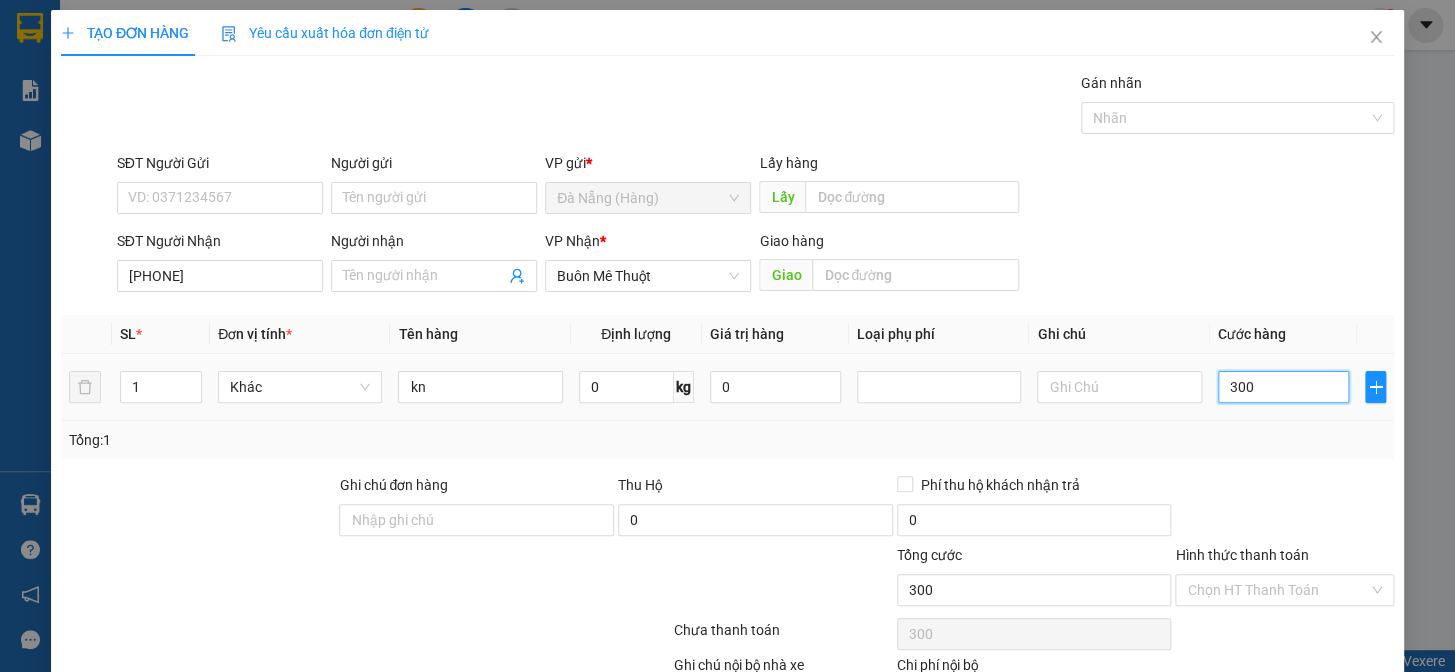 type on "3.000" 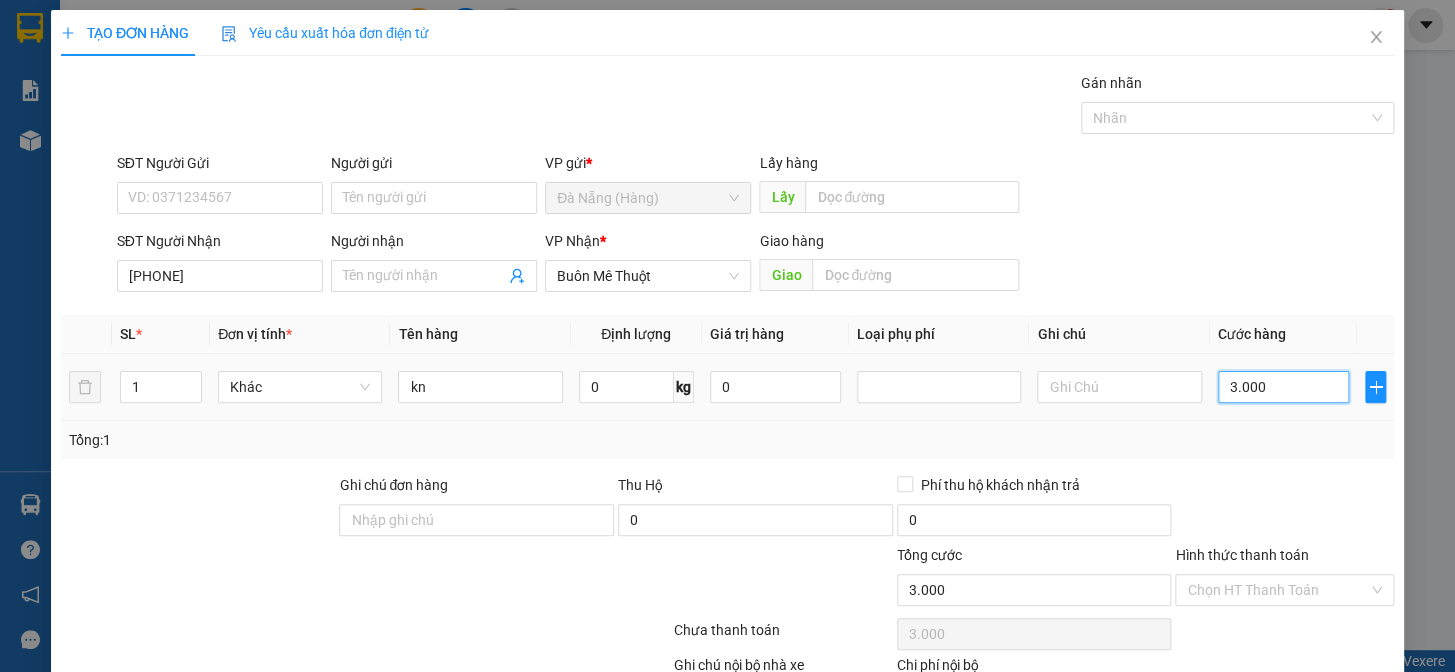 type on "30.000" 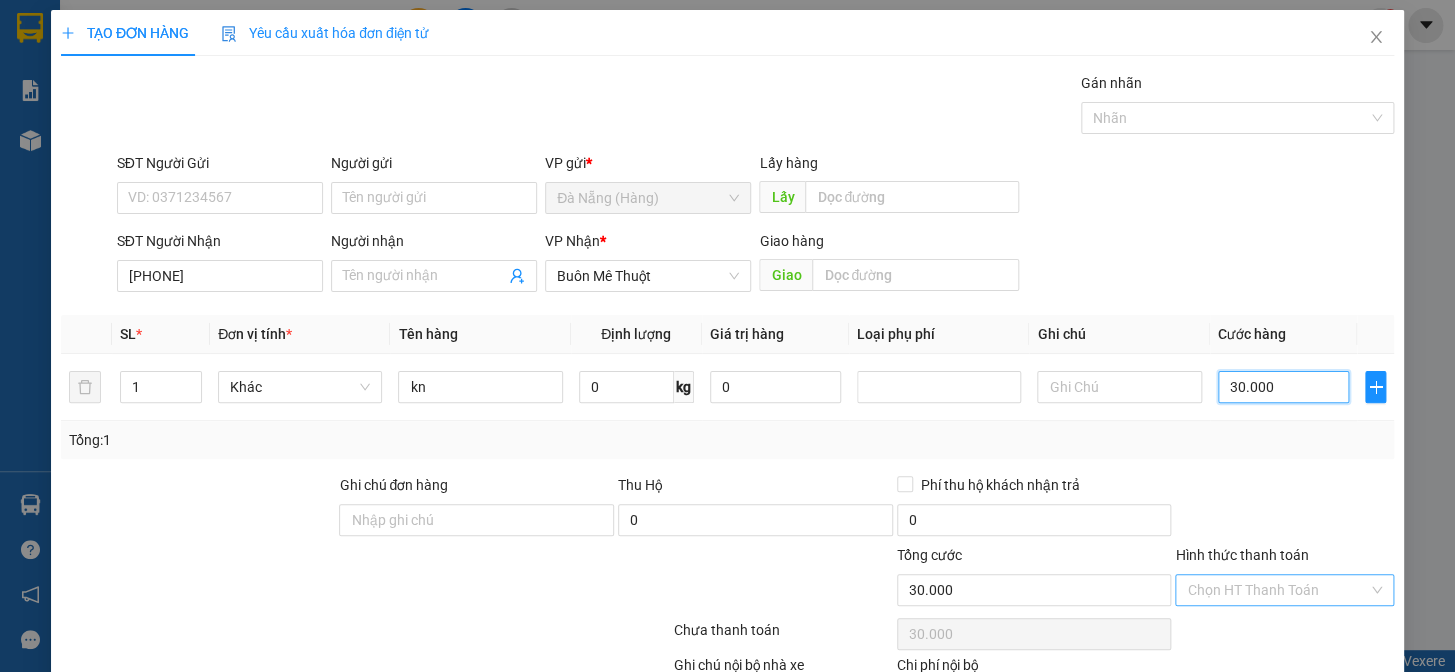 type on "30.000" 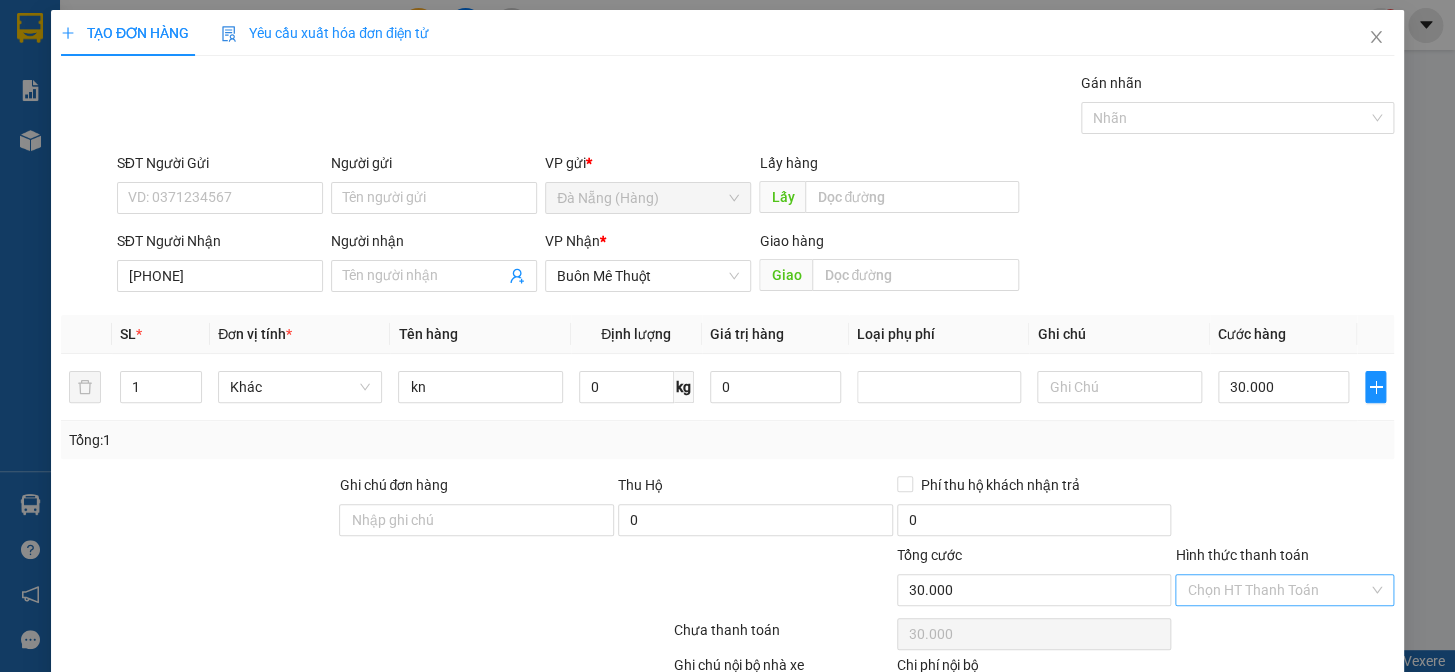 click on "Hình thức thanh toán" at bounding box center (1277, 590) 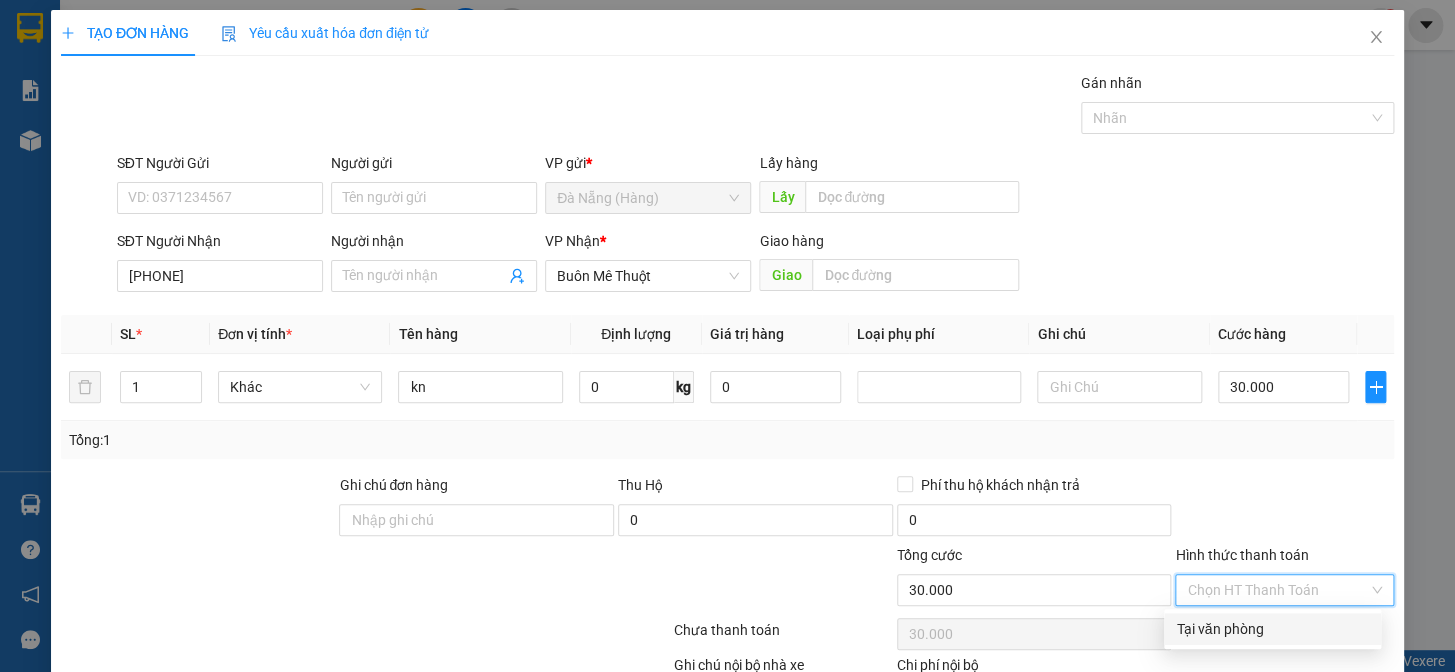 click on "Tại văn phòng" at bounding box center (1272, 629) 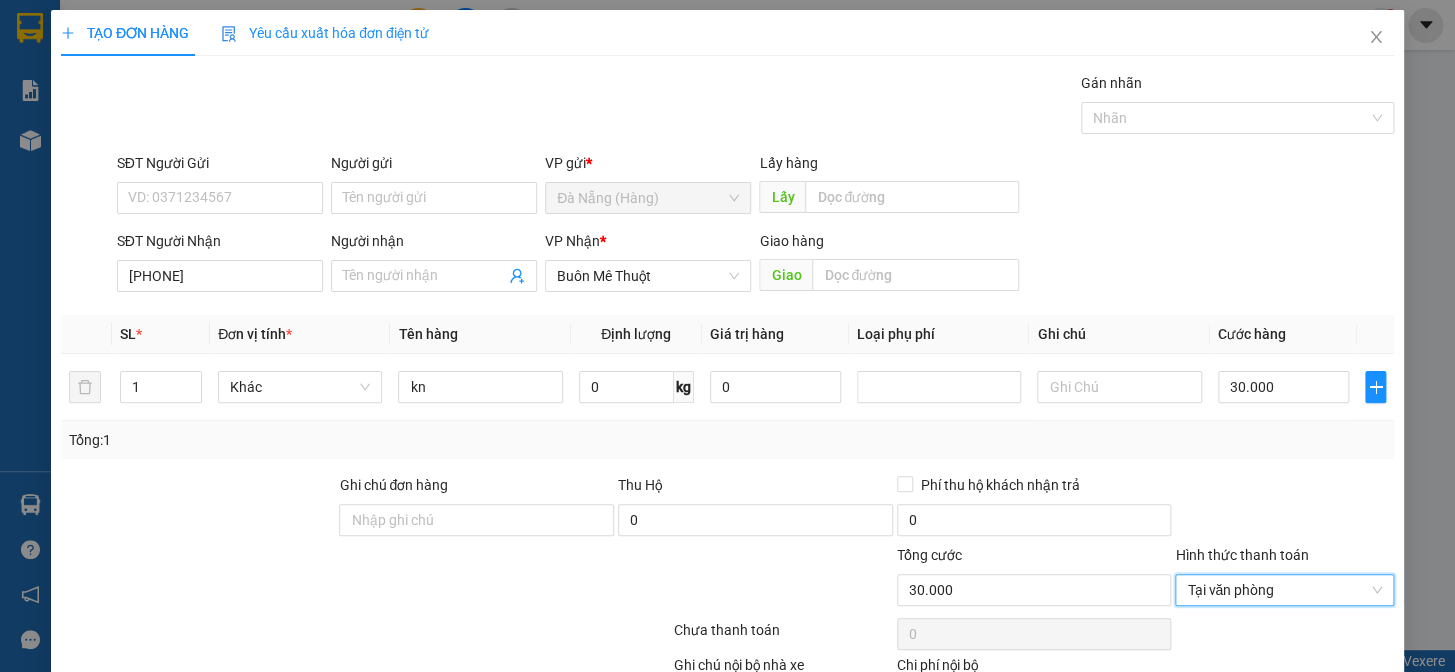 scroll, scrollTop: 129, scrollLeft: 0, axis: vertical 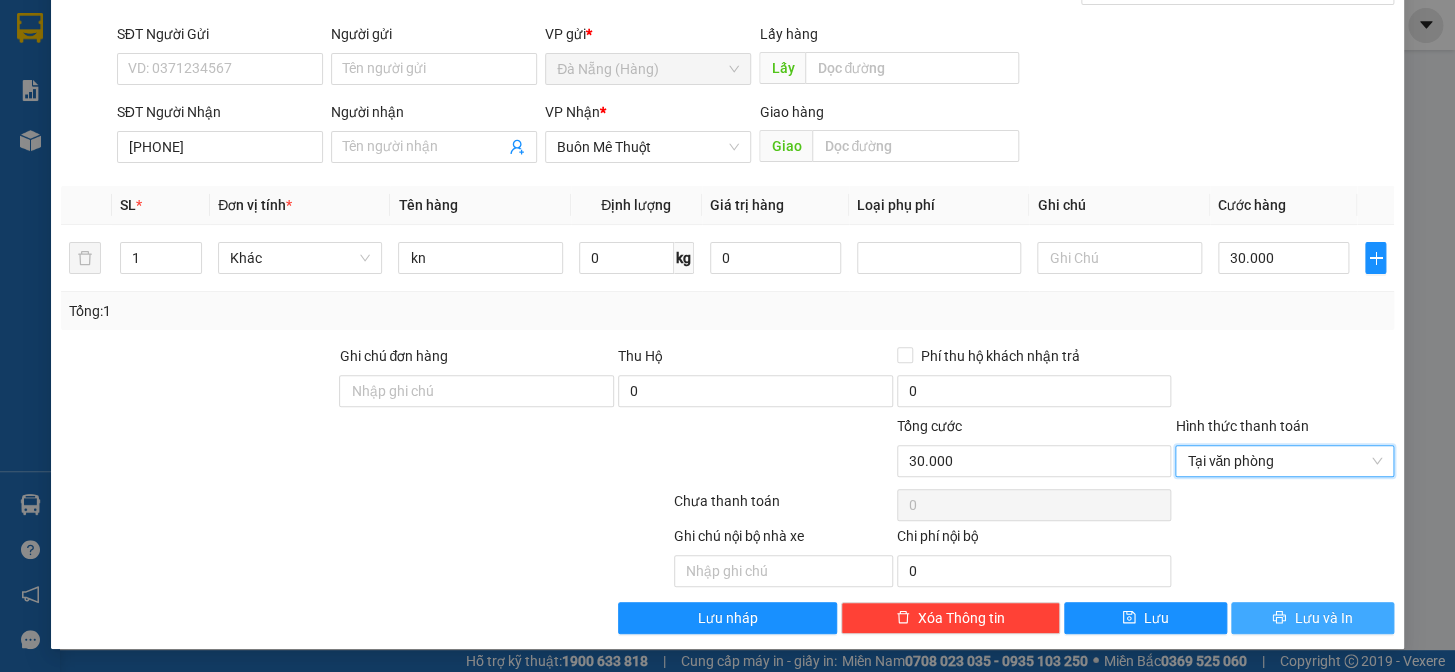 click on "Lưu và In" at bounding box center [1323, 618] 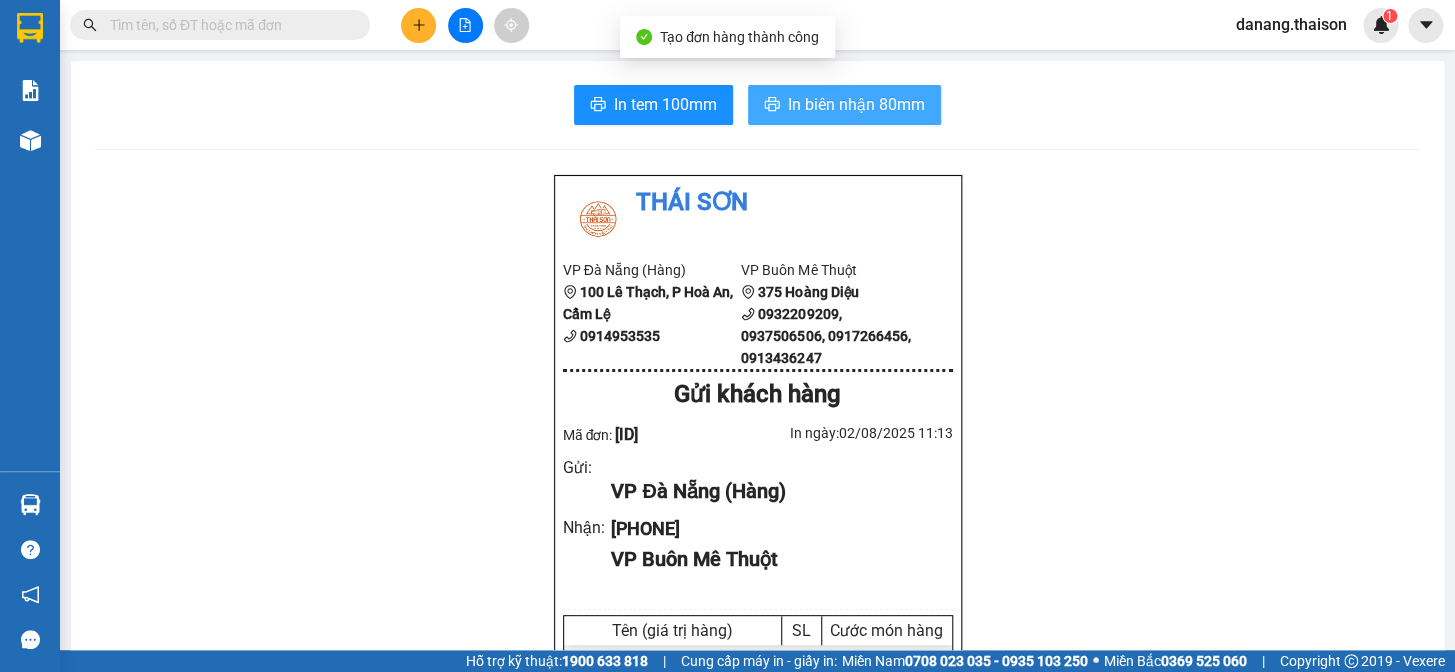 click on "In biên nhận 80mm" at bounding box center (856, 104) 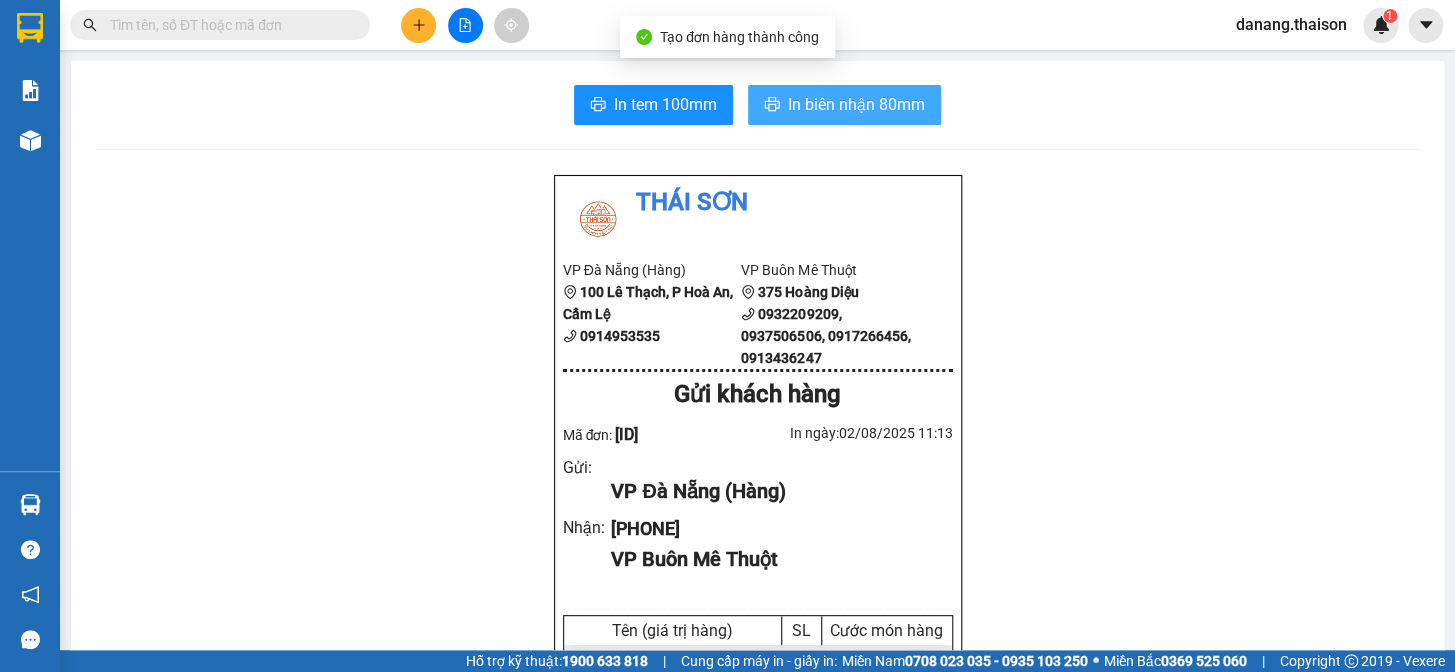 scroll, scrollTop: 0, scrollLeft: 0, axis: both 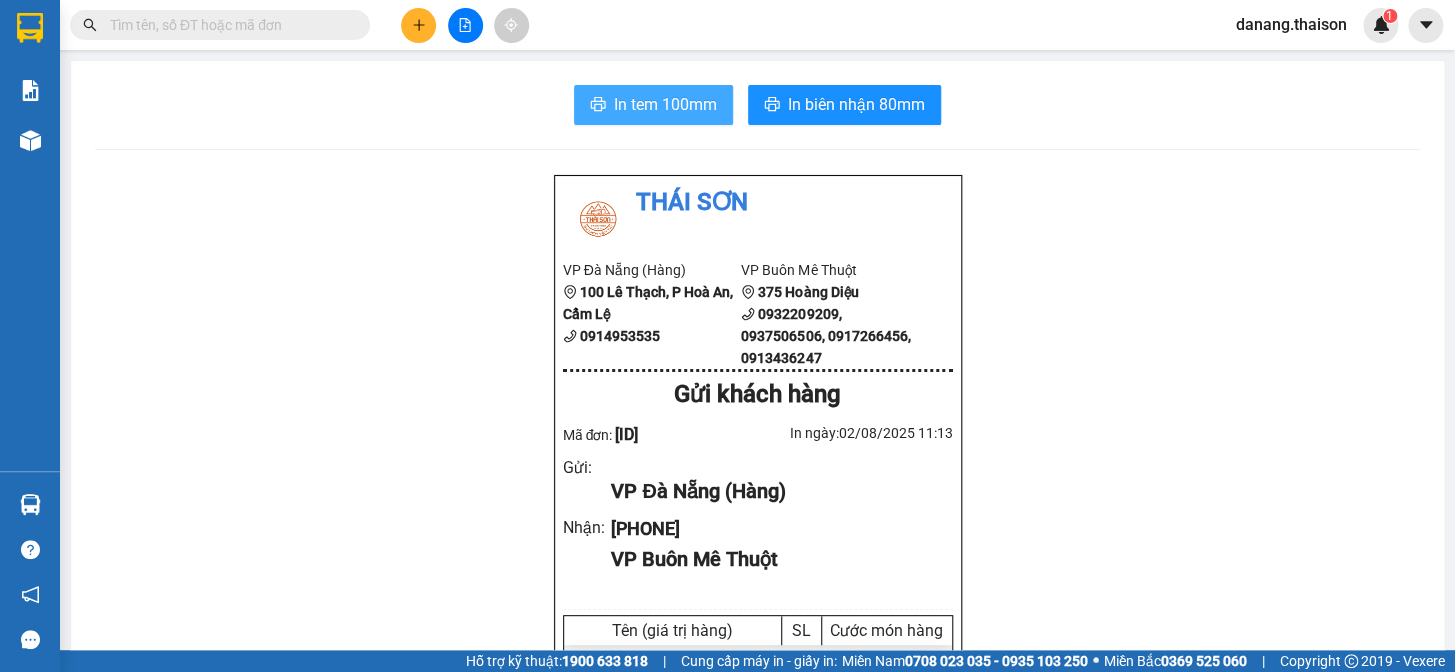 click on "In tem 100mm" at bounding box center [665, 104] 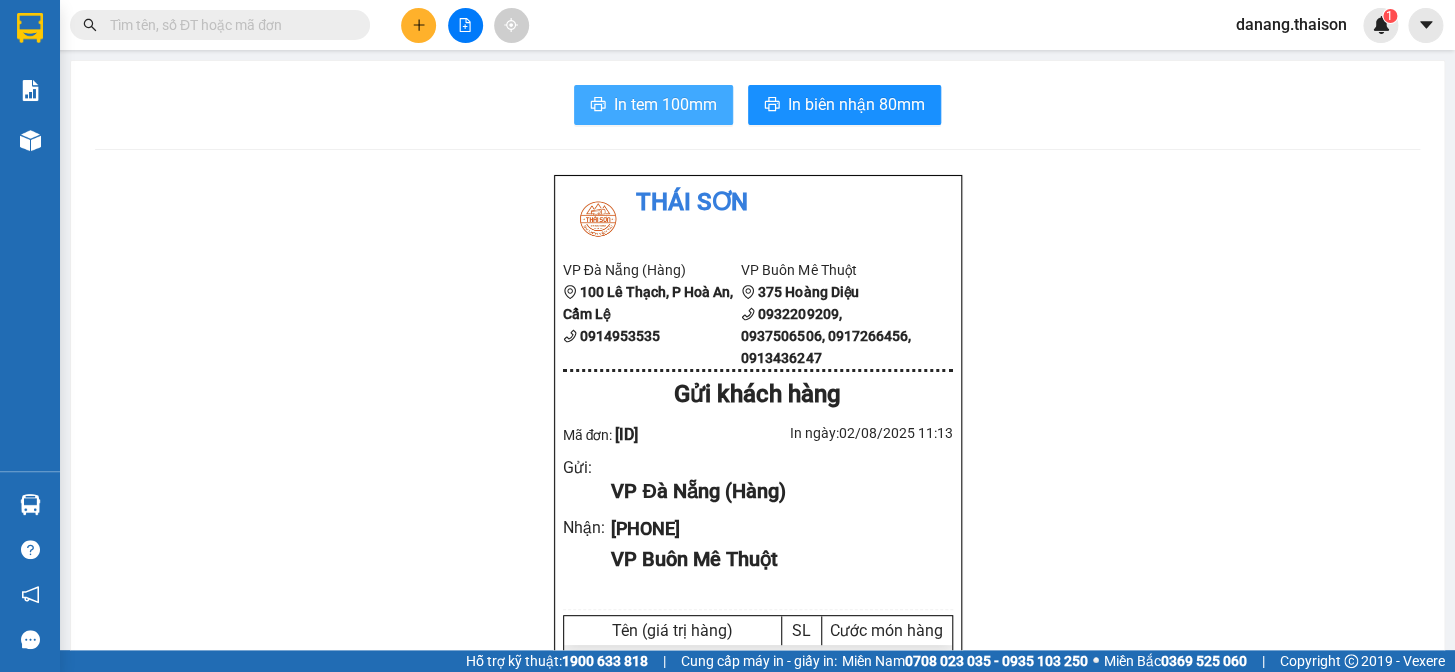 scroll, scrollTop: 0, scrollLeft: 0, axis: both 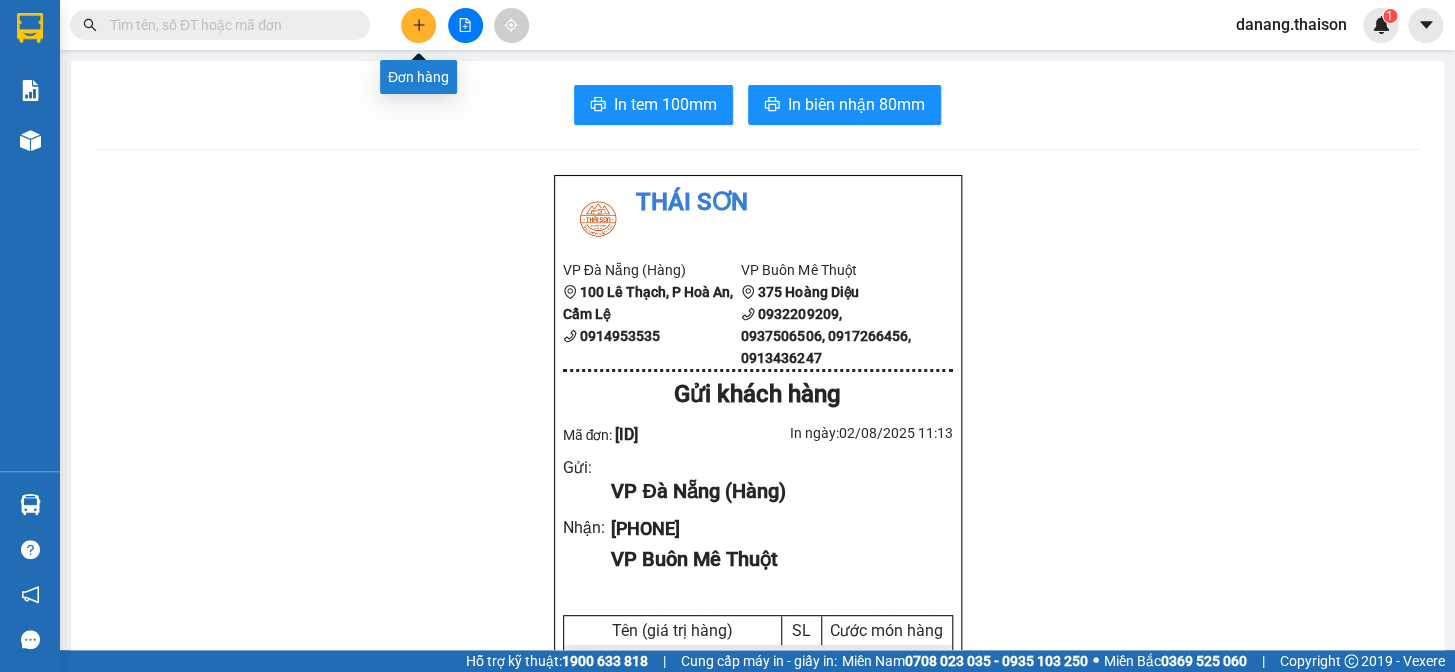 click 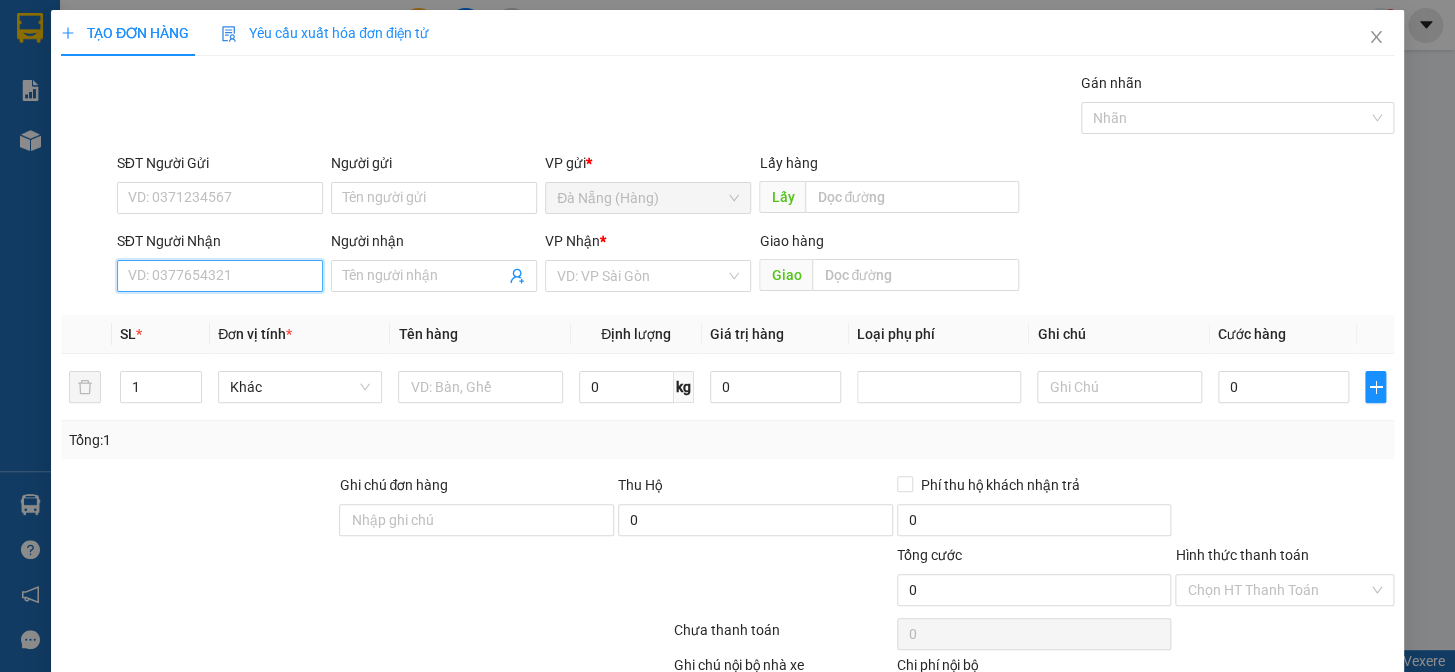 click on "SĐT Người Nhận" at bounding box center [220, 276] 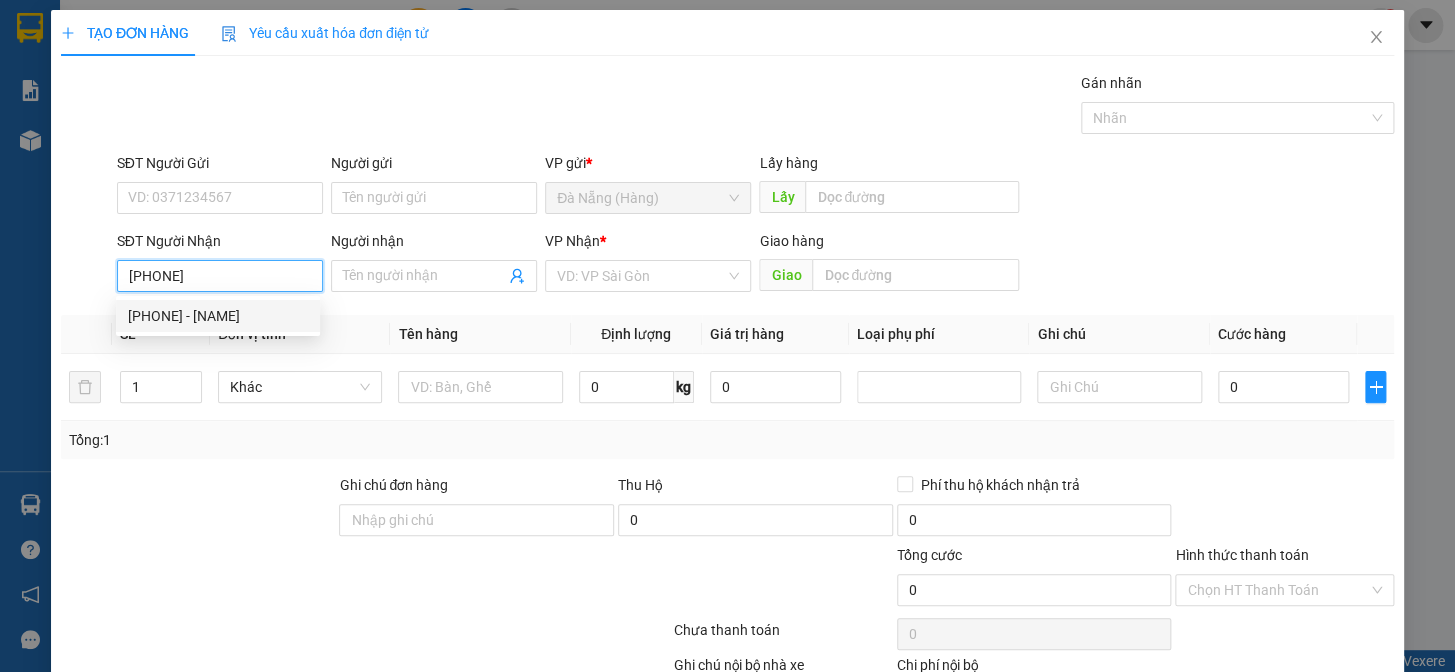 click on "[PHONE] - [NAME]" at bounding box center [218, 316] 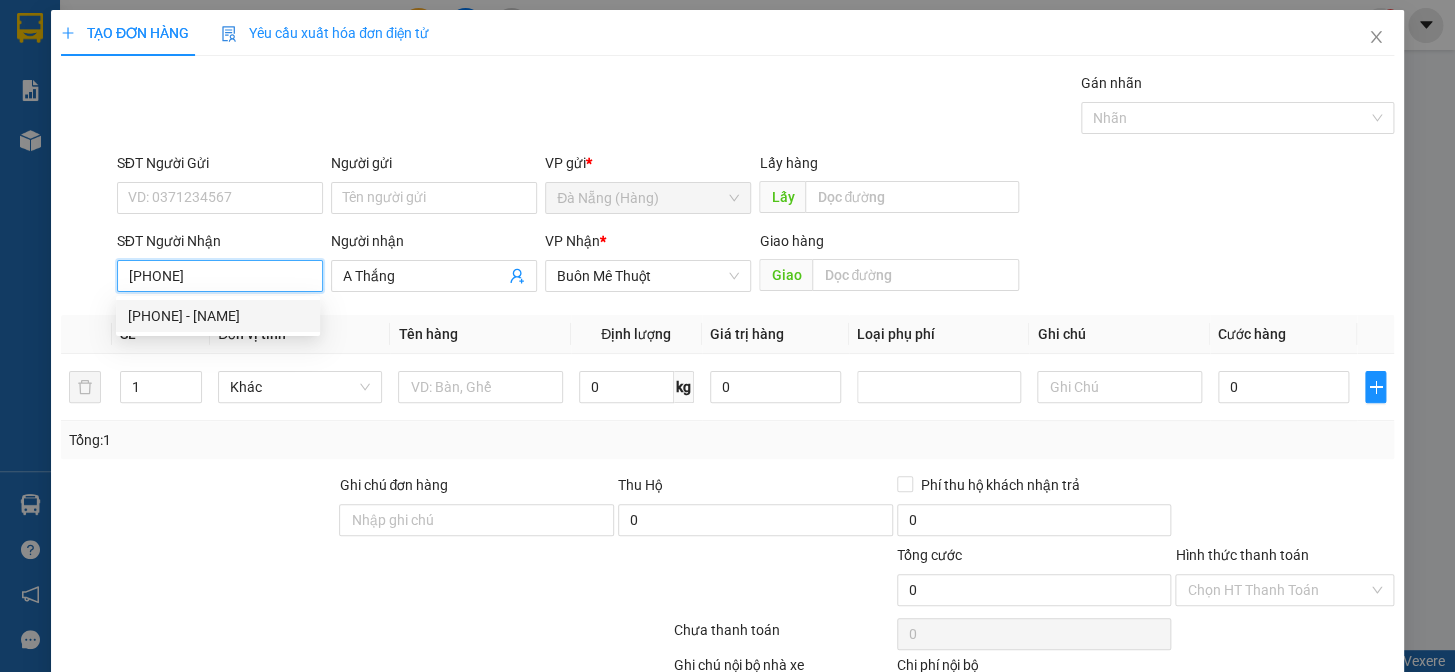 type on "30.000" 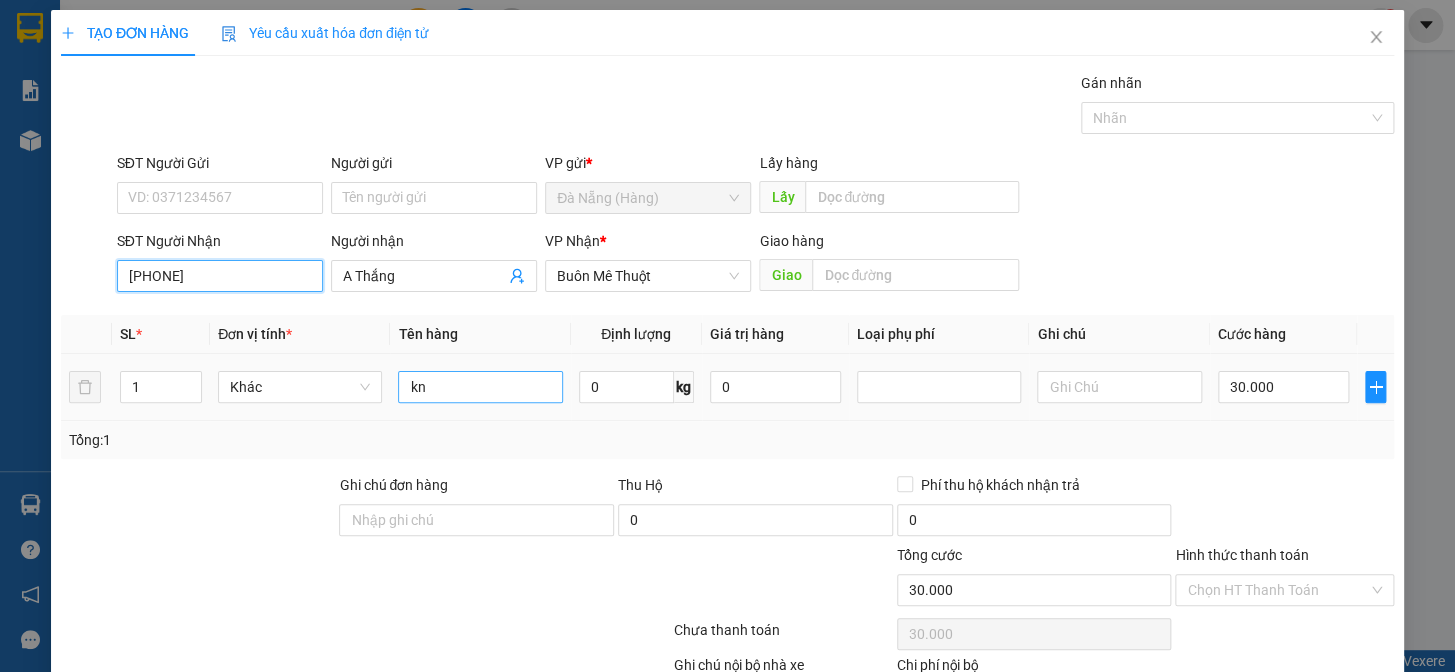 type on "[PHONE]" 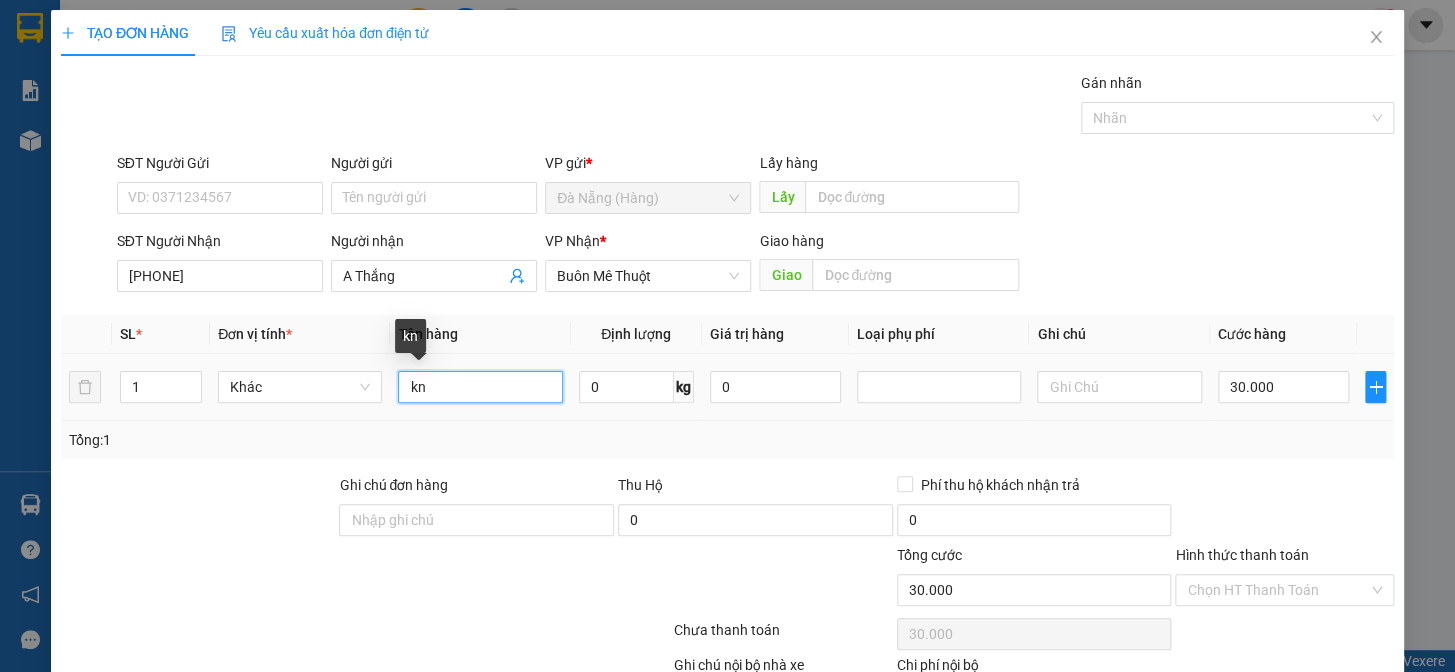 click on "kn" at bounding box center (480, 387) 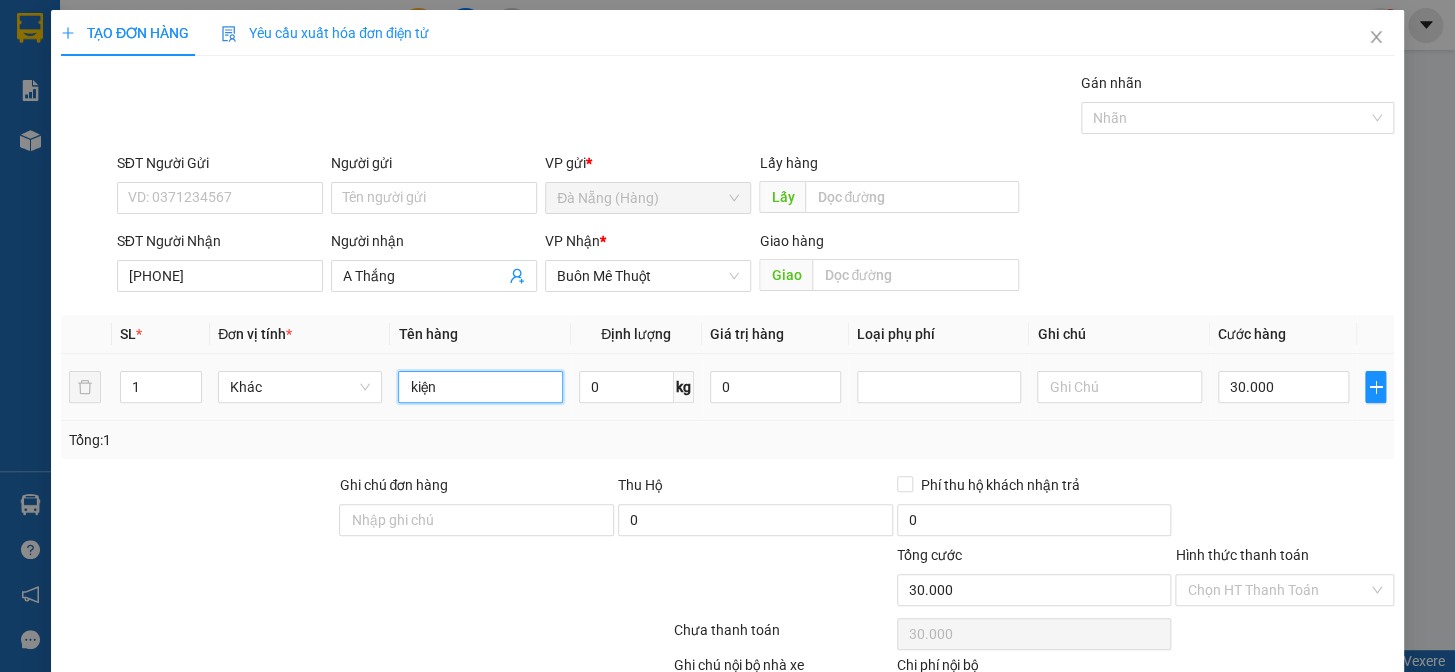 type on "kiện" 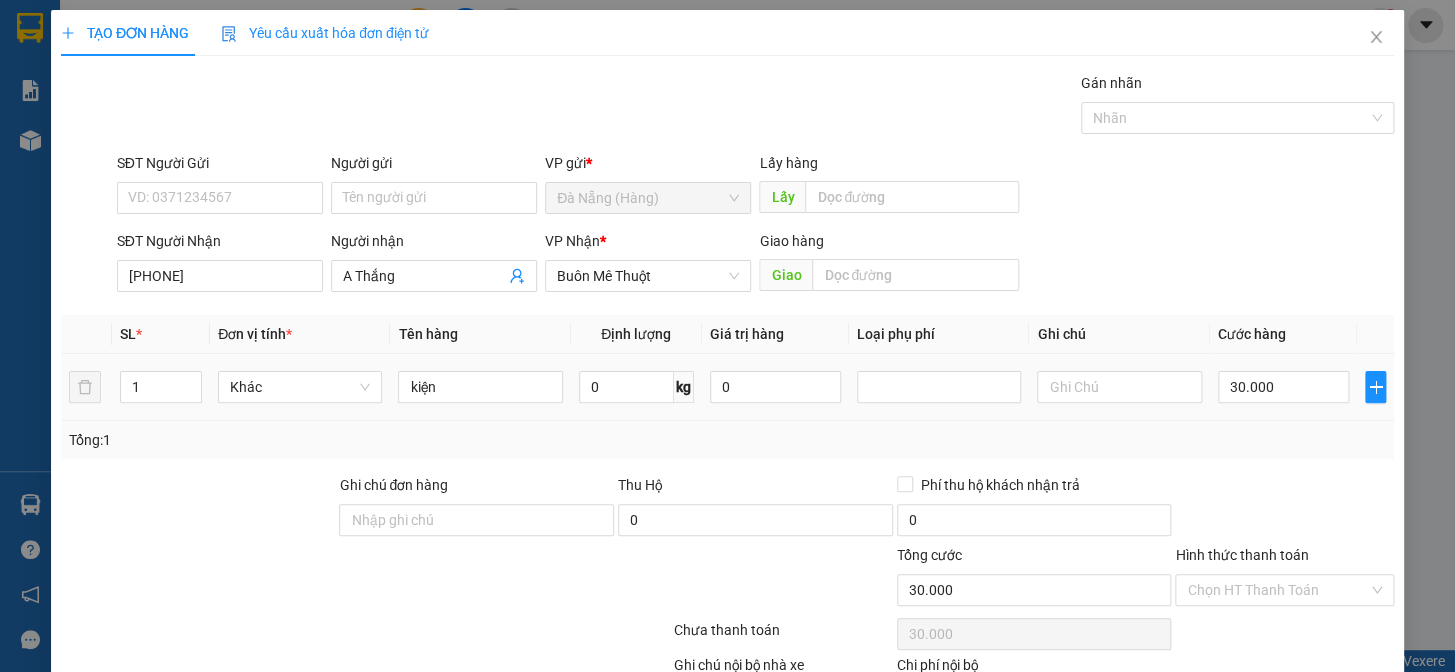 click on "30.000" at bounding box center (1283, 387) 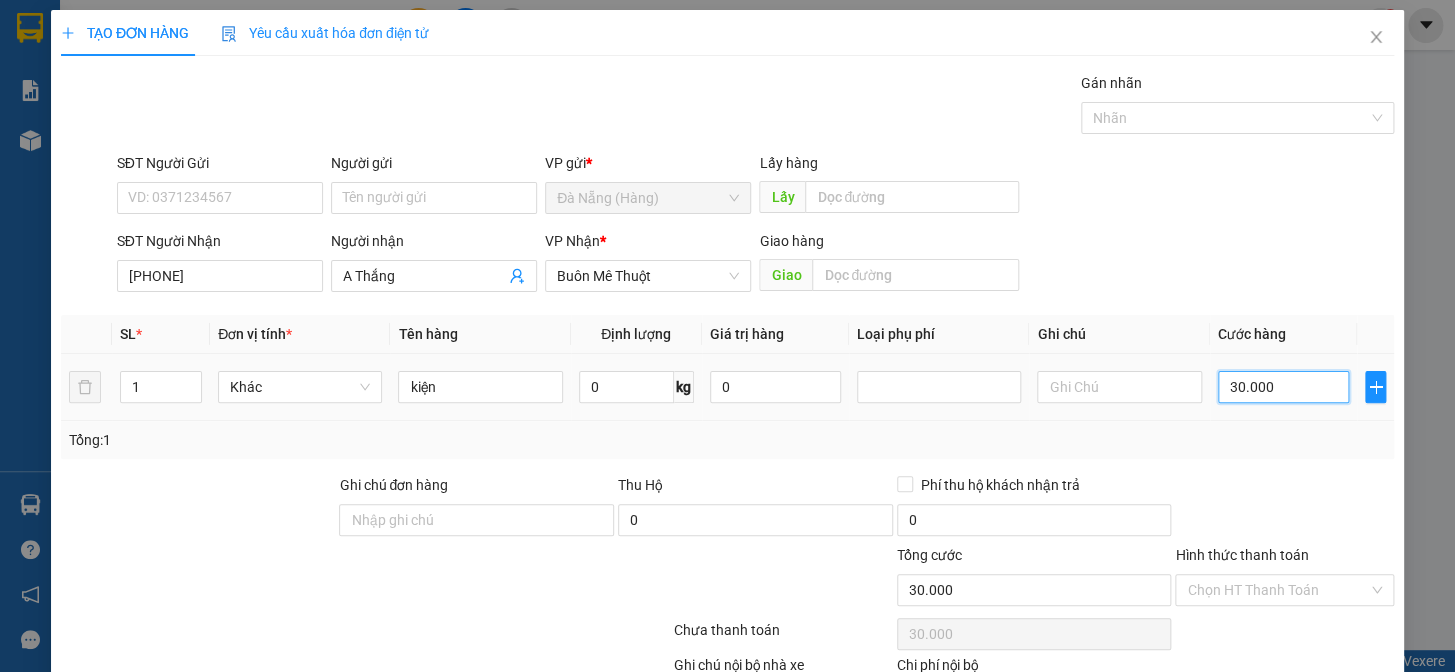click on "30.000" at bounding box center (1283, 387) 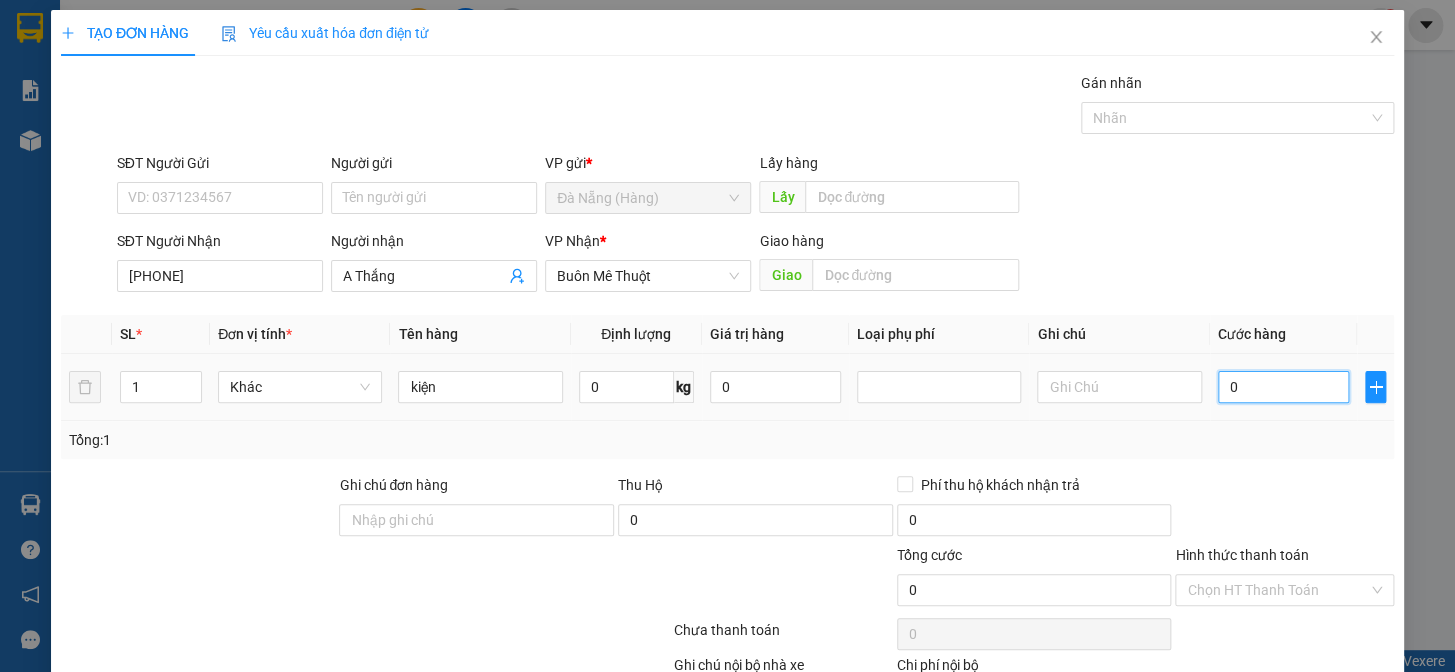 scroll, scrollTop: 129, scrollLeft: 0, axis: vertical 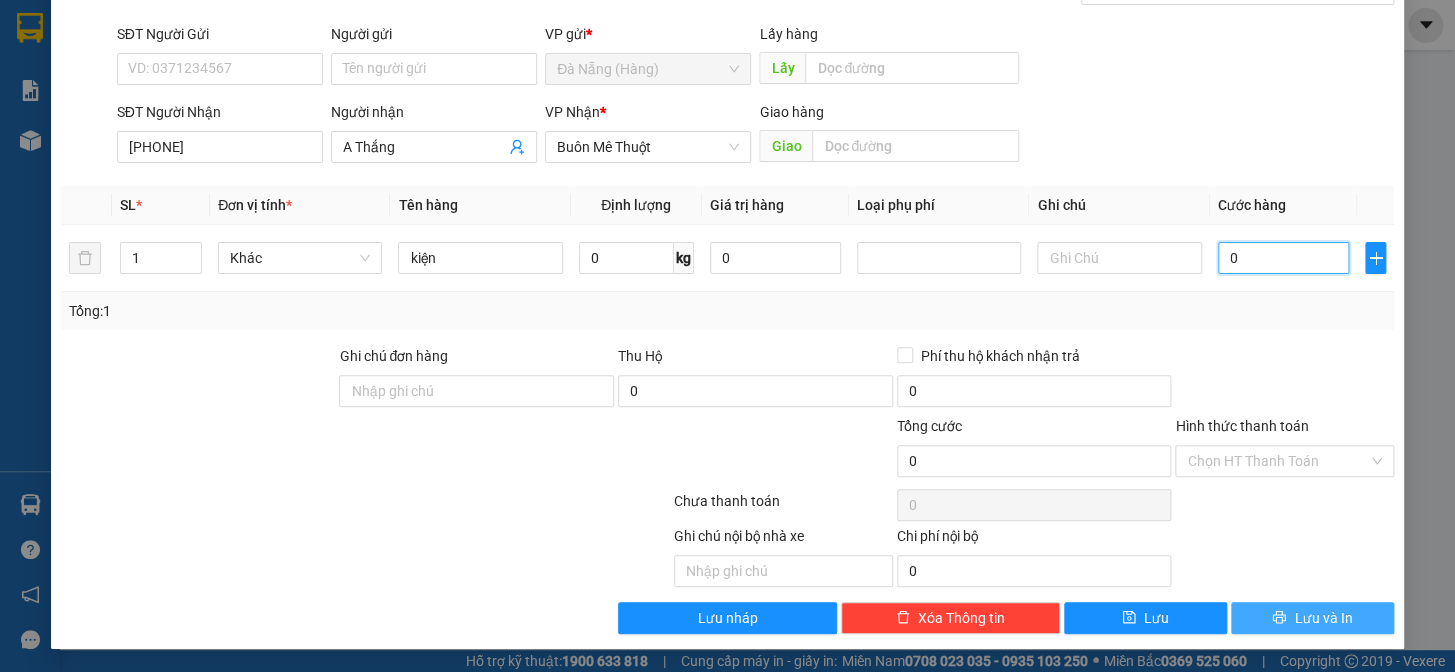 type on "0" 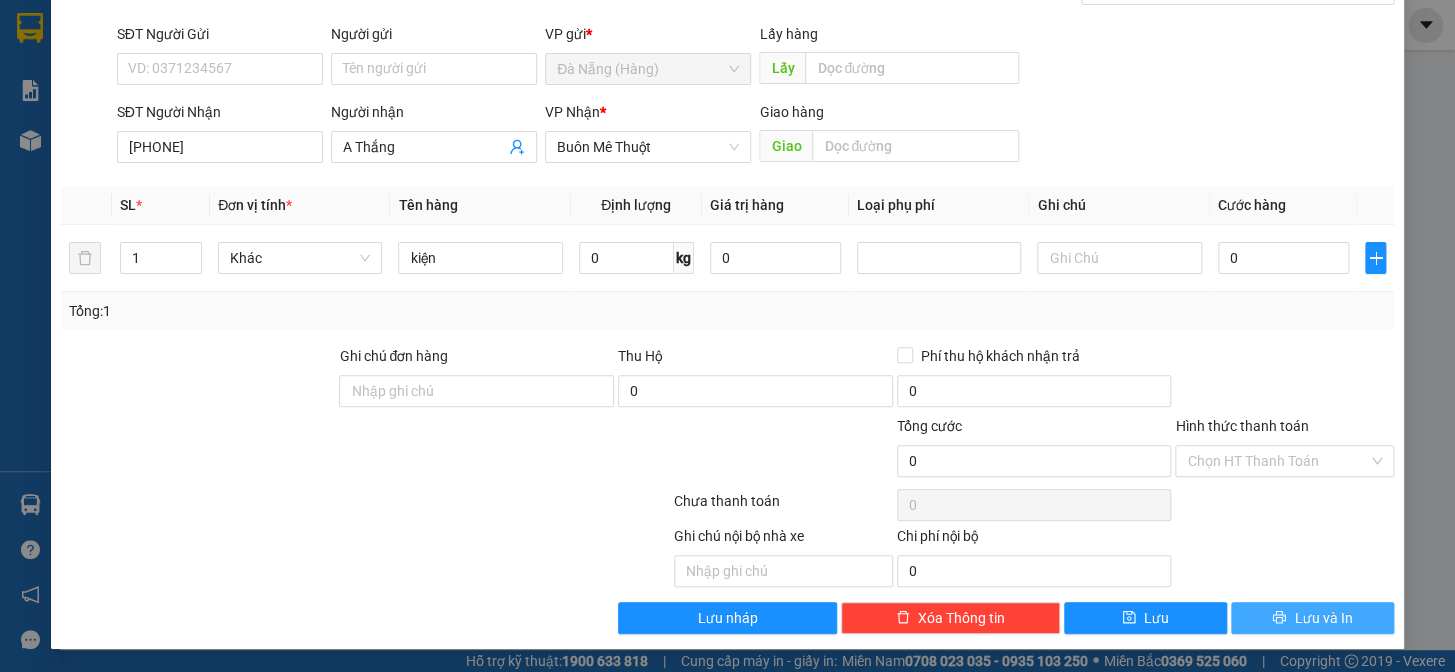 click on "Lưu và In" at bounding box center (1323, 618) 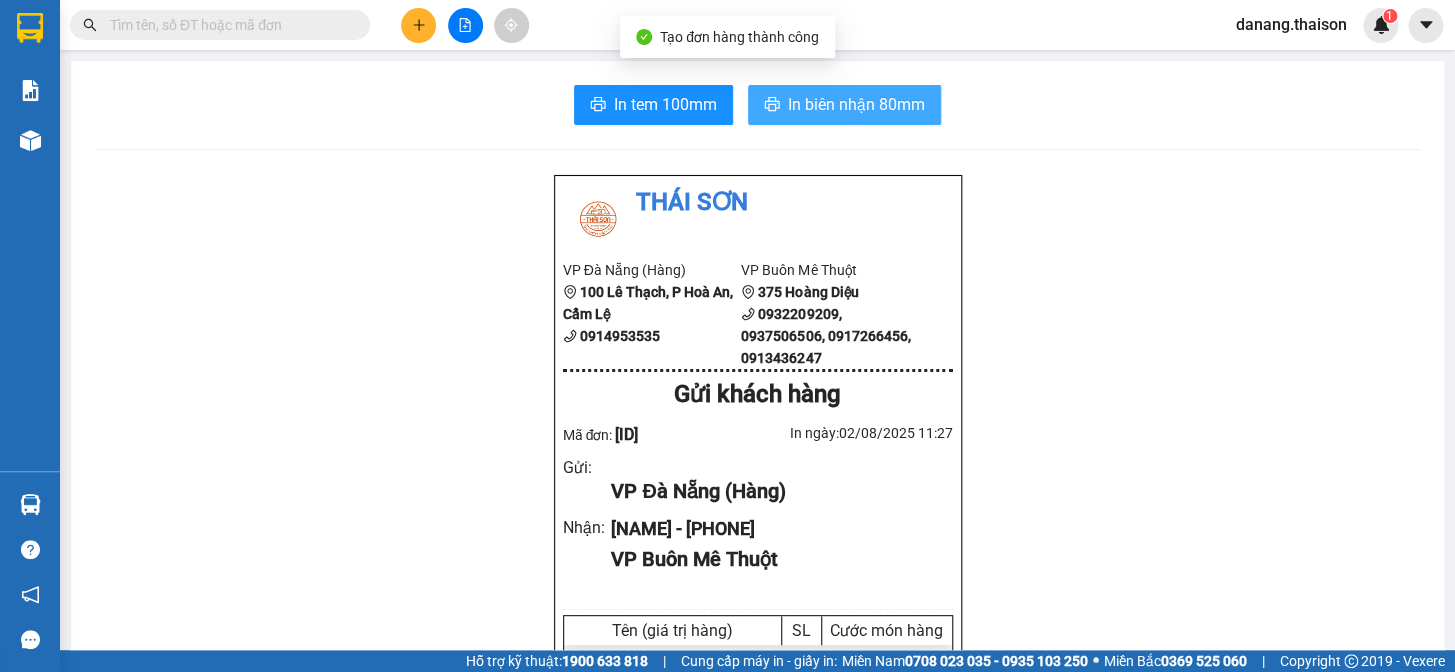 click on "In biên nhận 80mm" at bounding box center [856, 104] 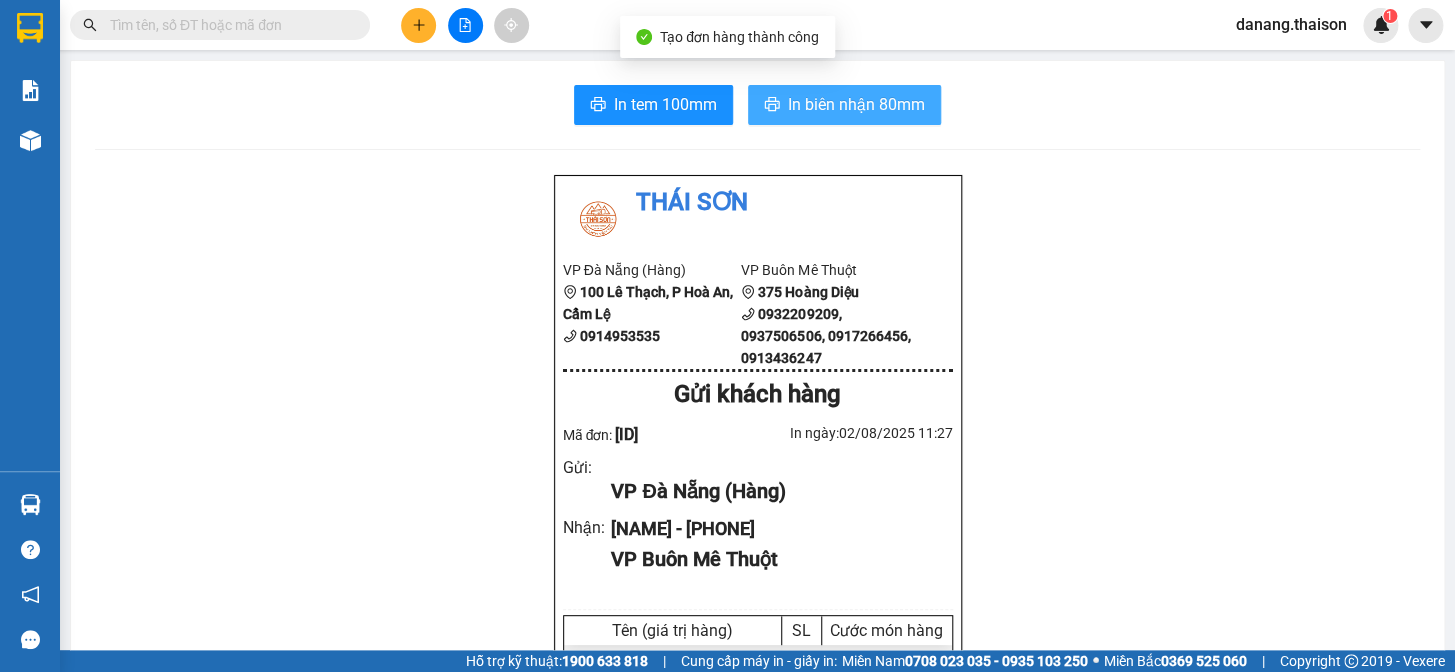 scroll, scrollTop: 0, scrollLeft: 0, axis: both 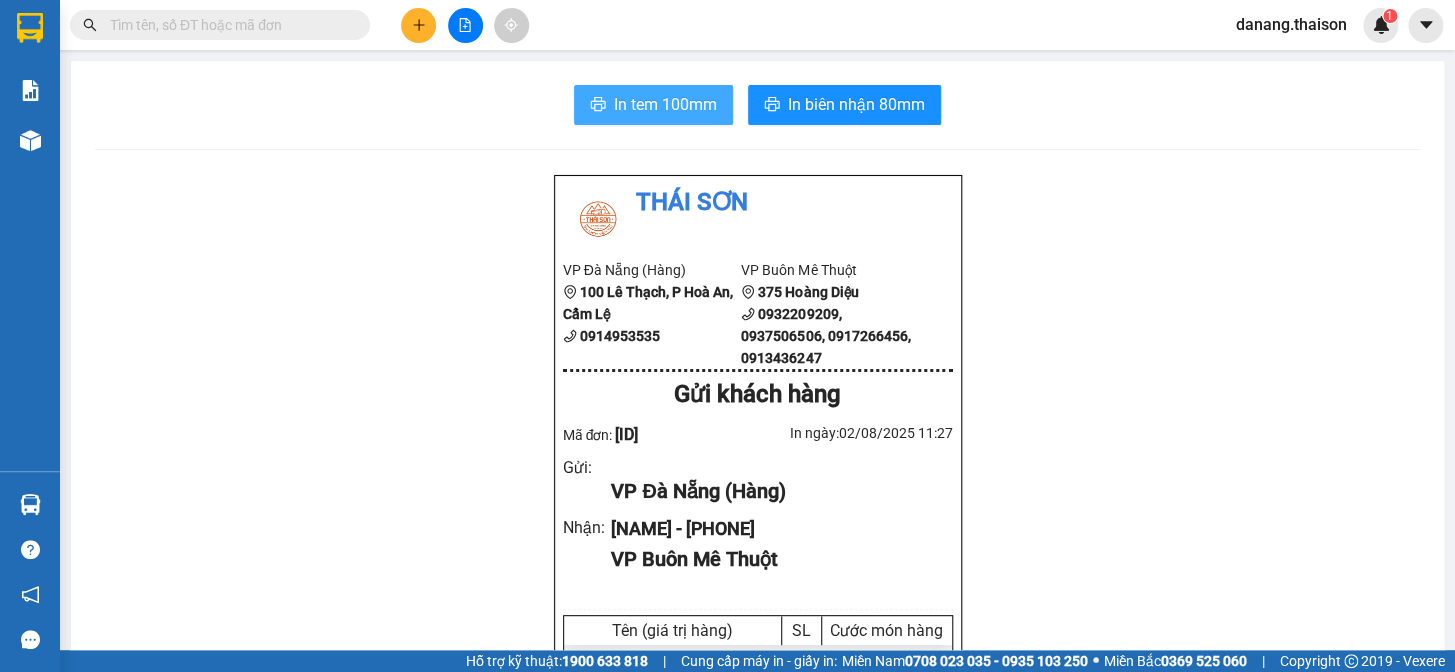 click on "In tem 100mm" at bounding box center [665, 104] 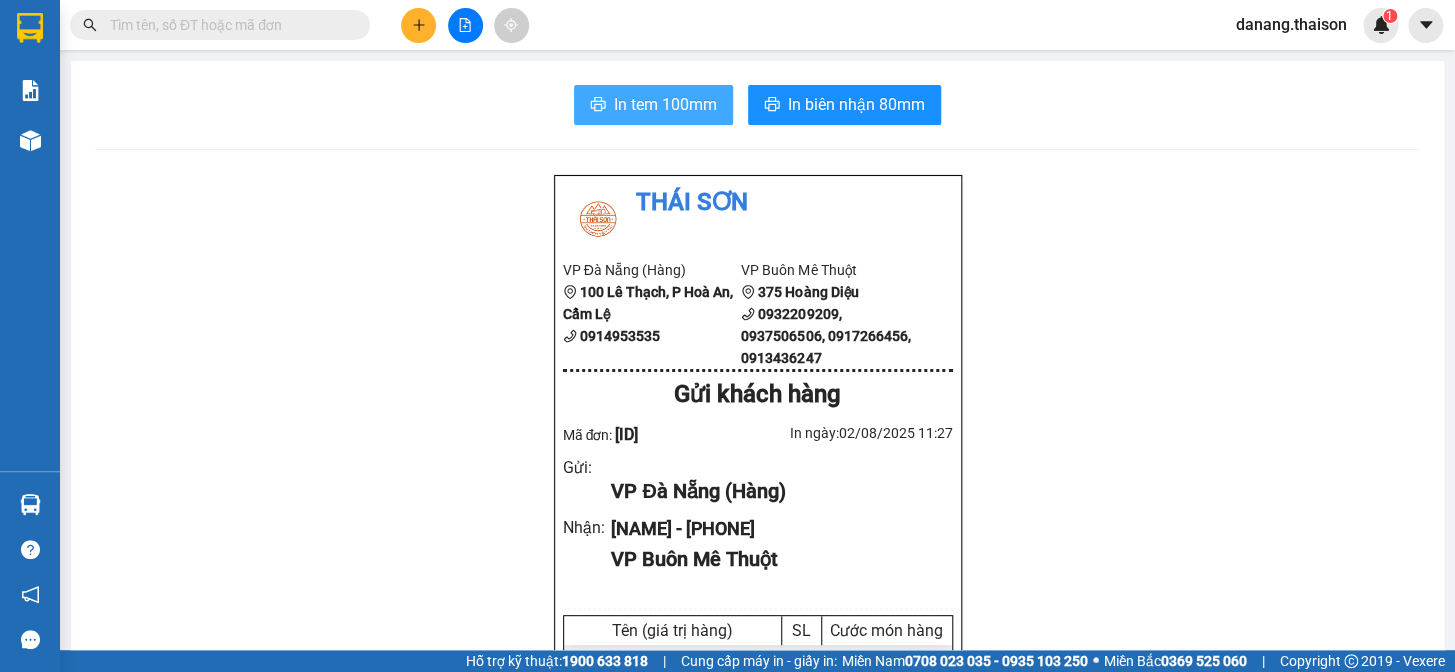 scroll, scrollTop: 0, scrollLeft: 0, axis: both 